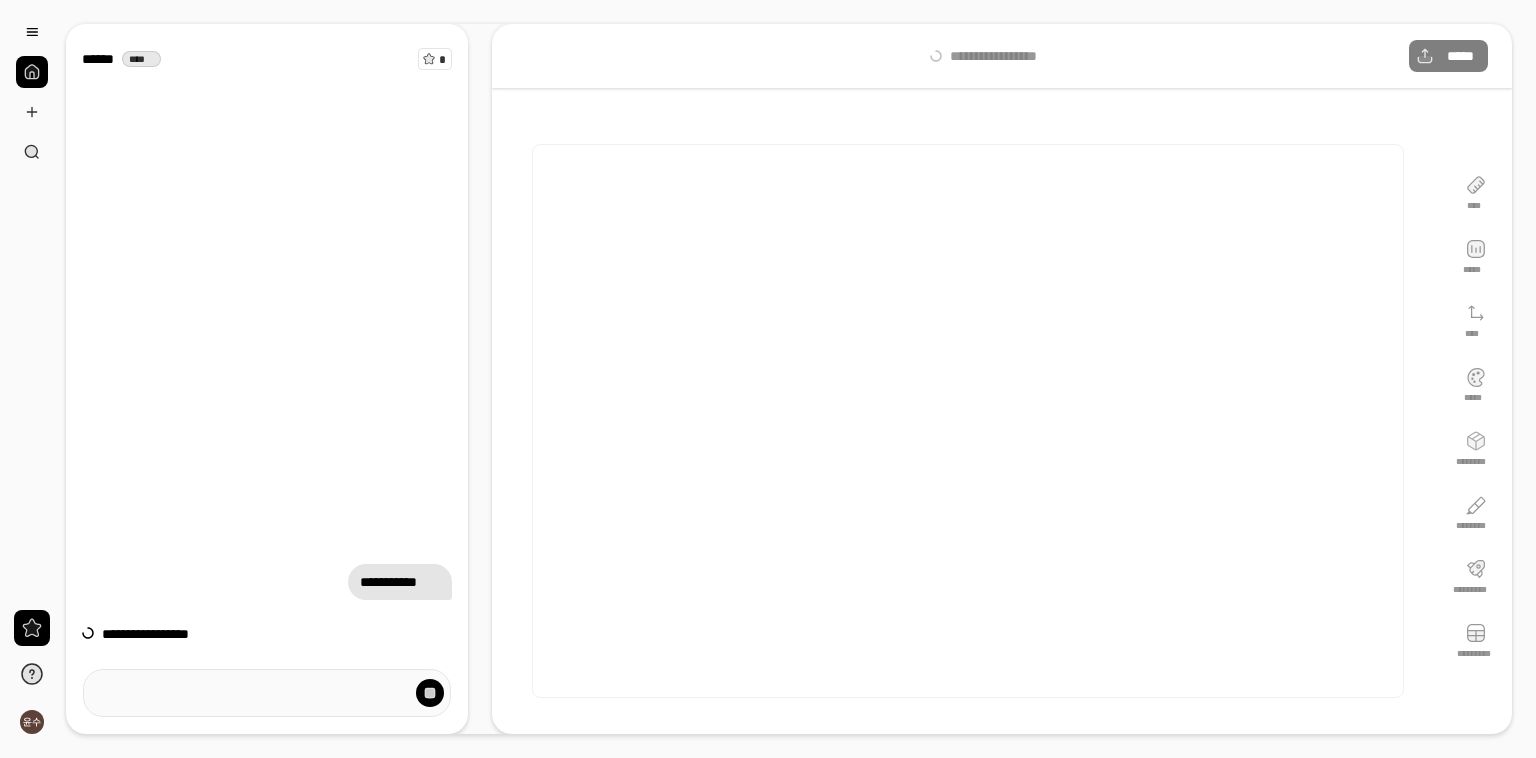 scroll, scrollTop: 0, scrollLeft: 0, axis: both 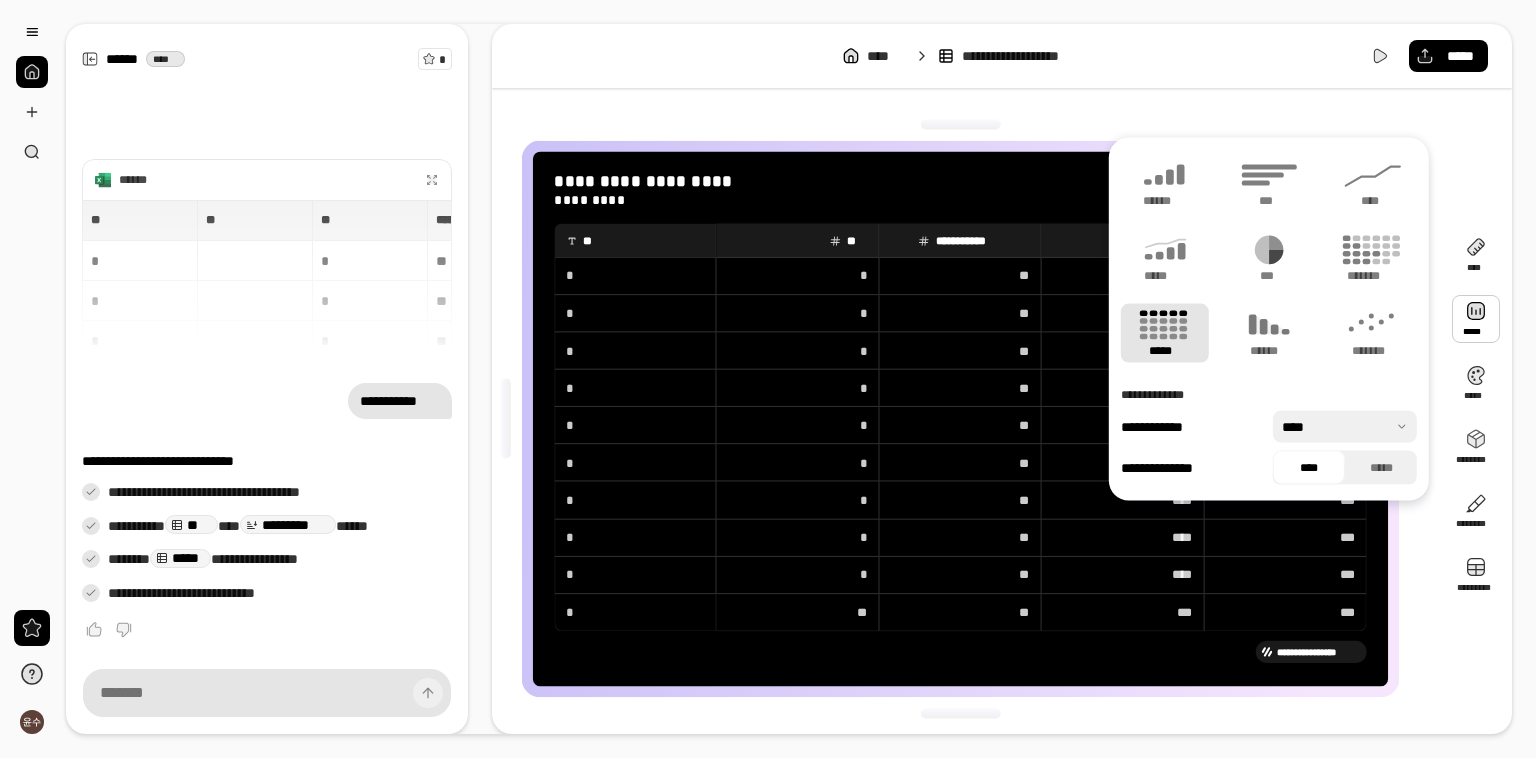 click on "*" at bounding box center [798, 350] 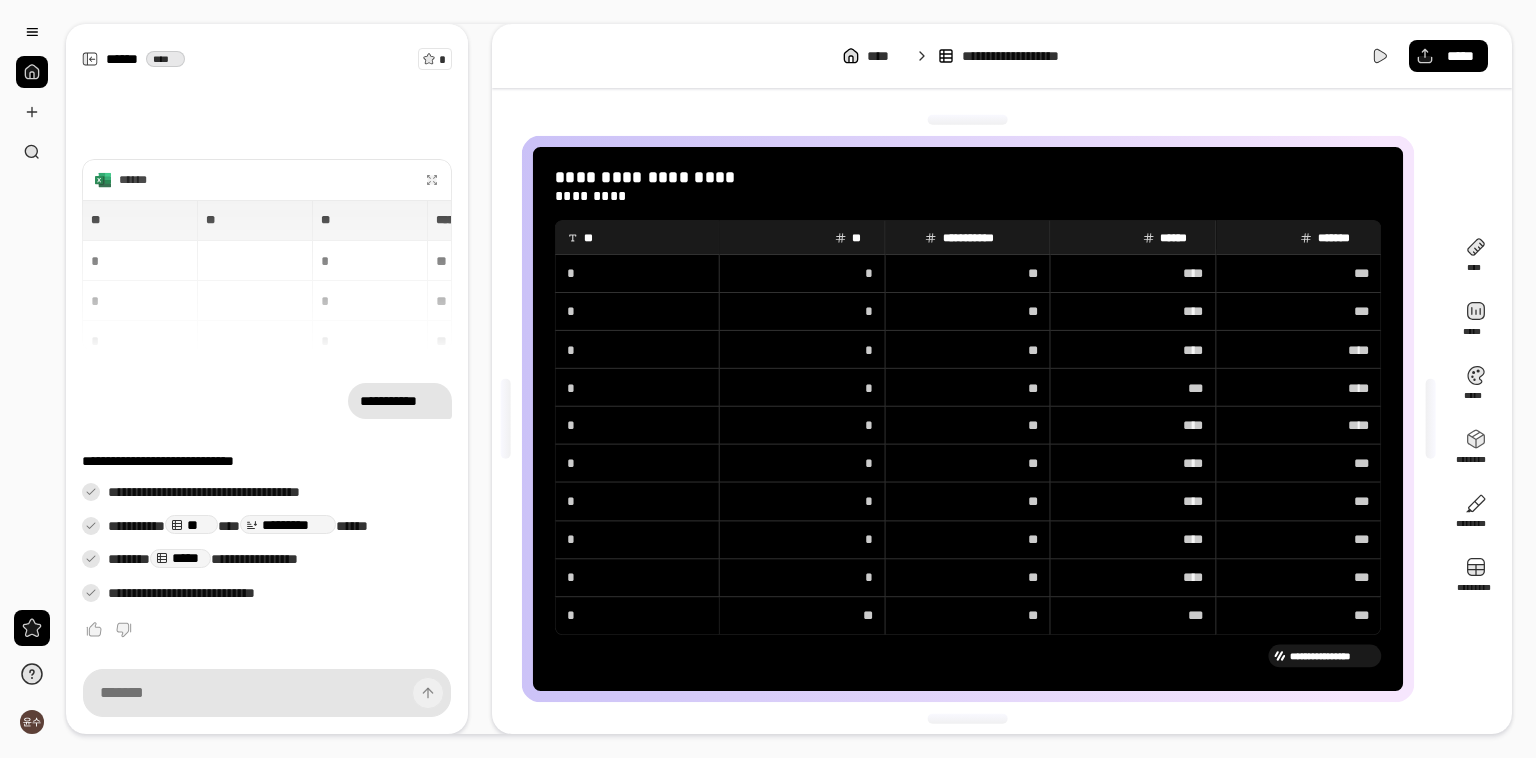 click on "**" at bounding box center (967, 350) 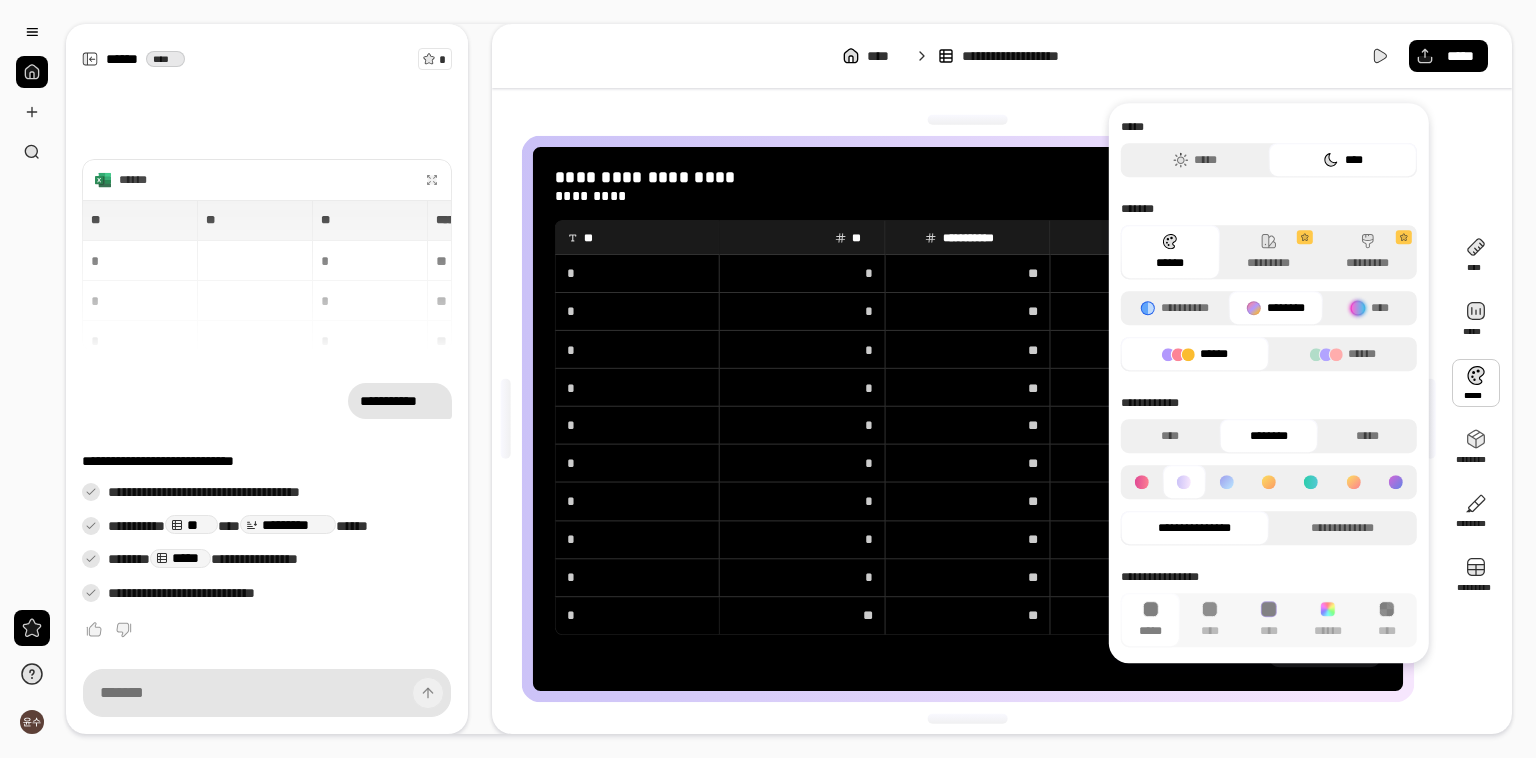 click at bounding box center (1476, 383) 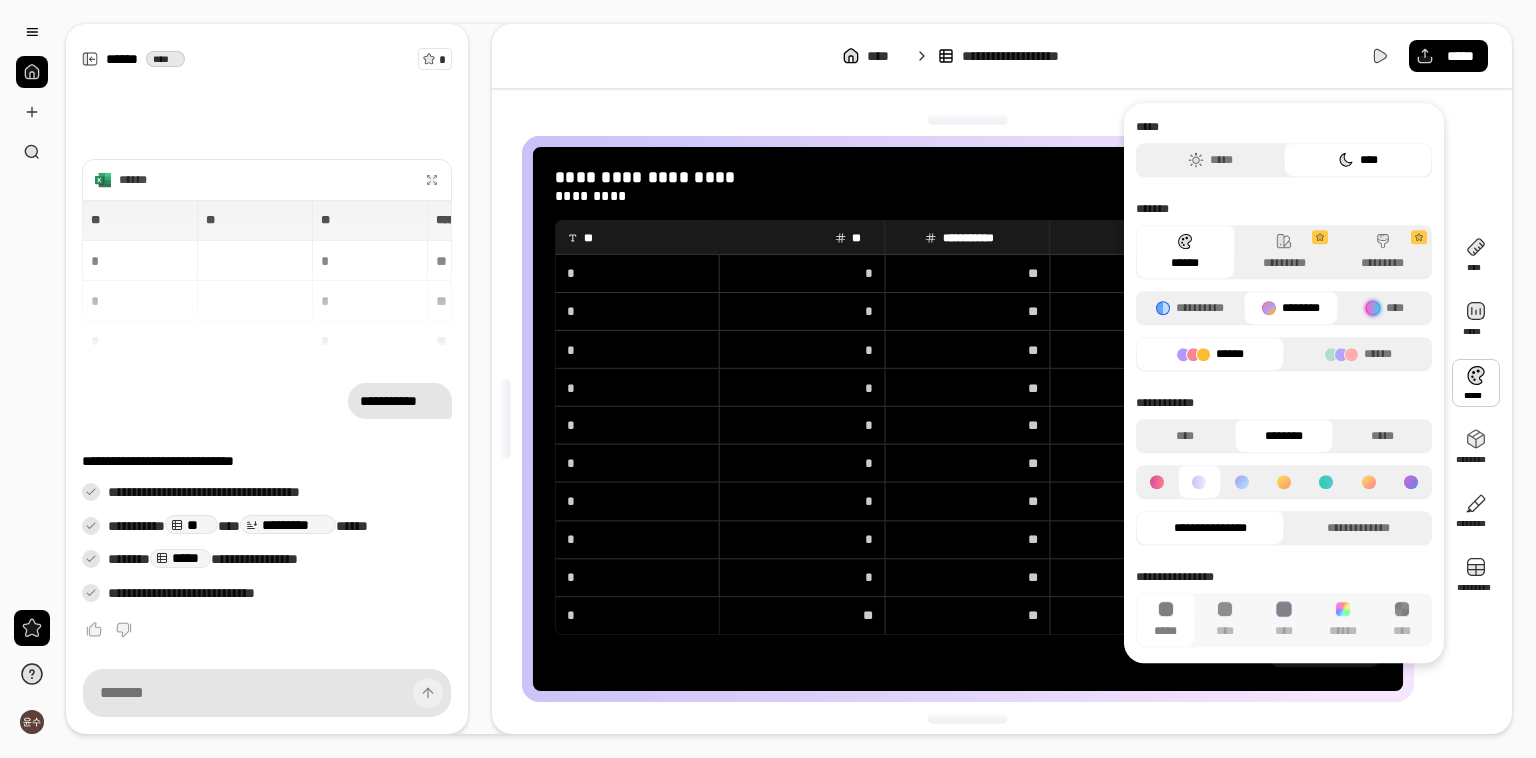 click on "**********" at bounding box center [1061, 56] 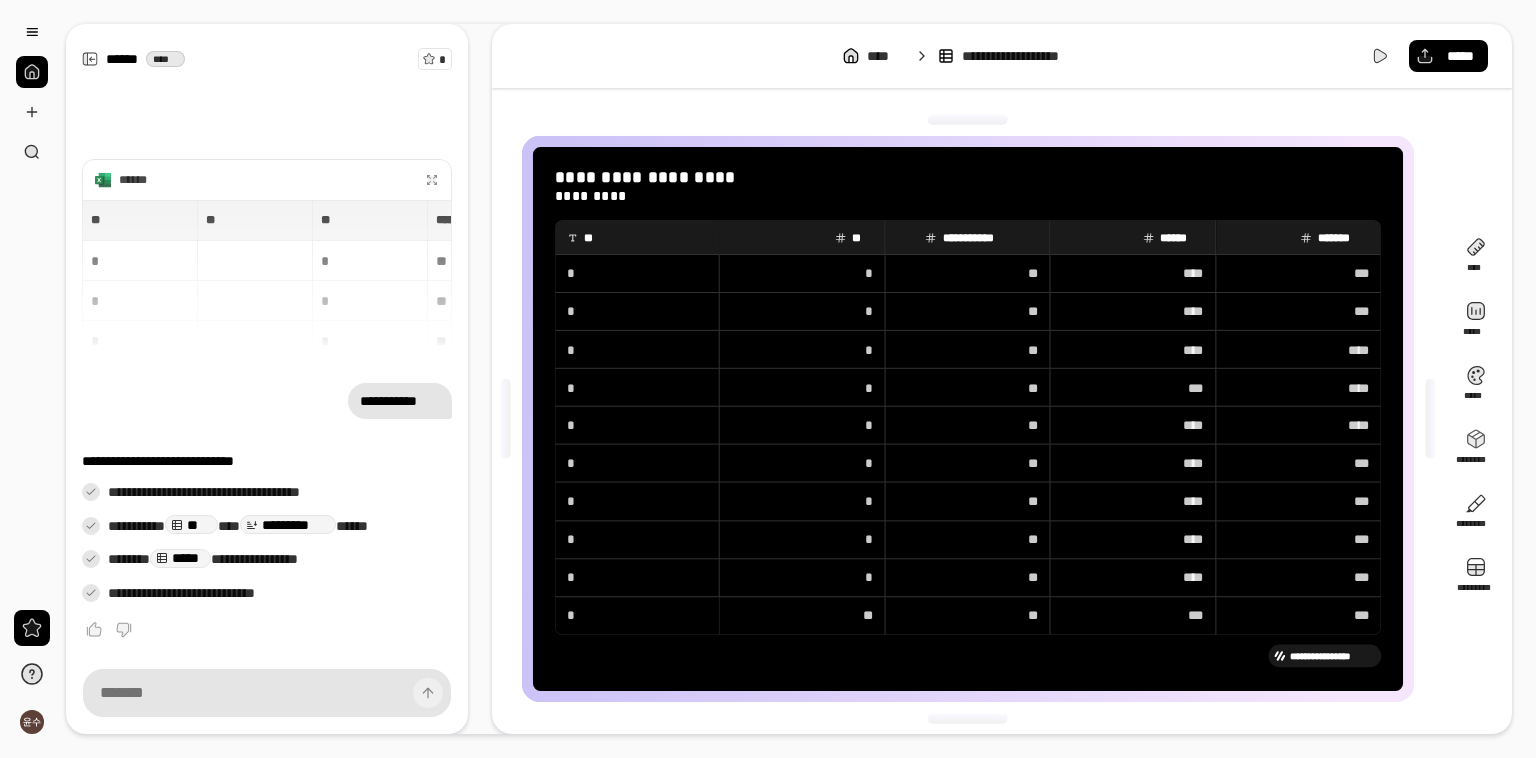 click on "*******" at bounding box center [1298, 237] 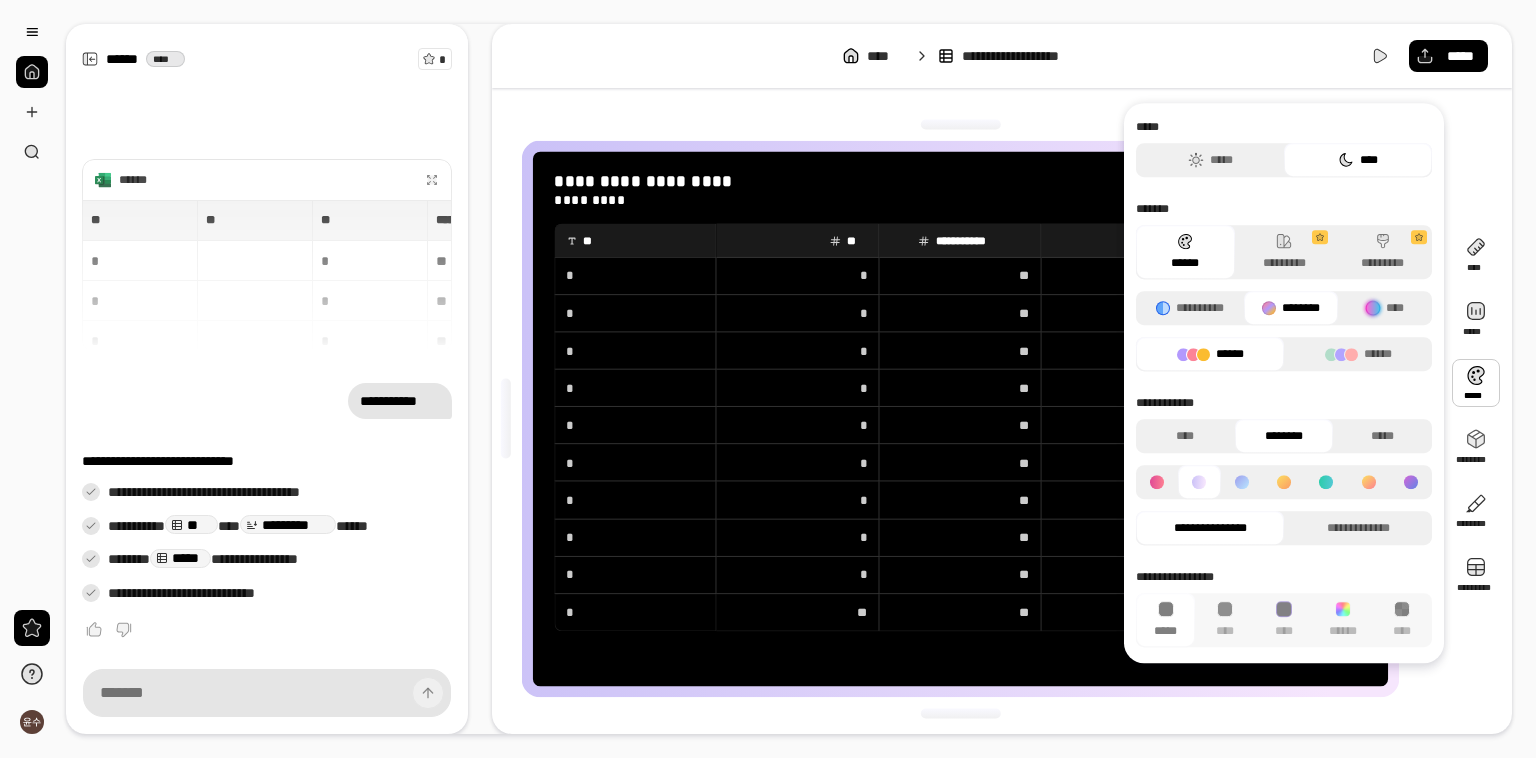 click on "******" at bounding box center (1210, 354) 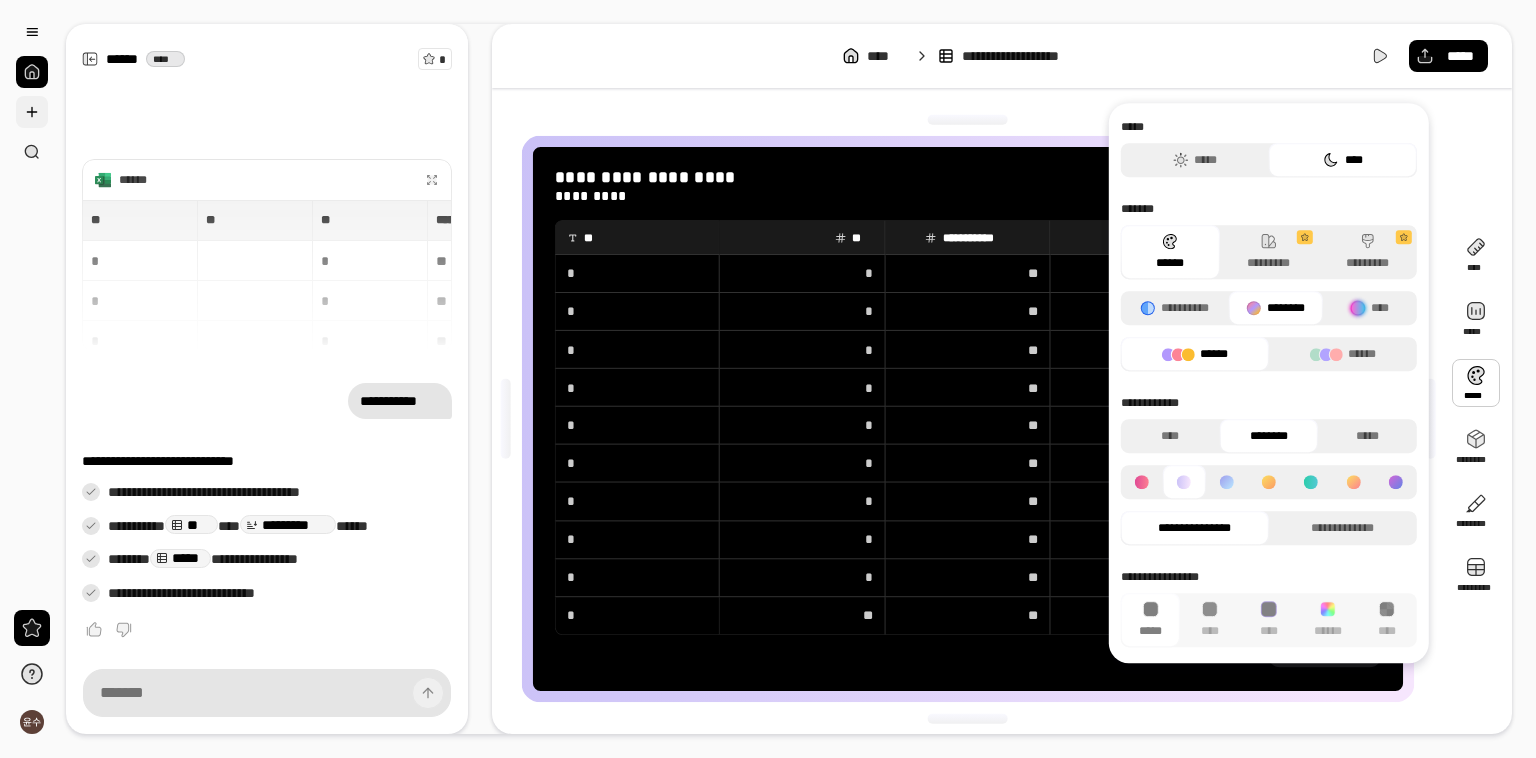 click at bounding box center [32, 112] 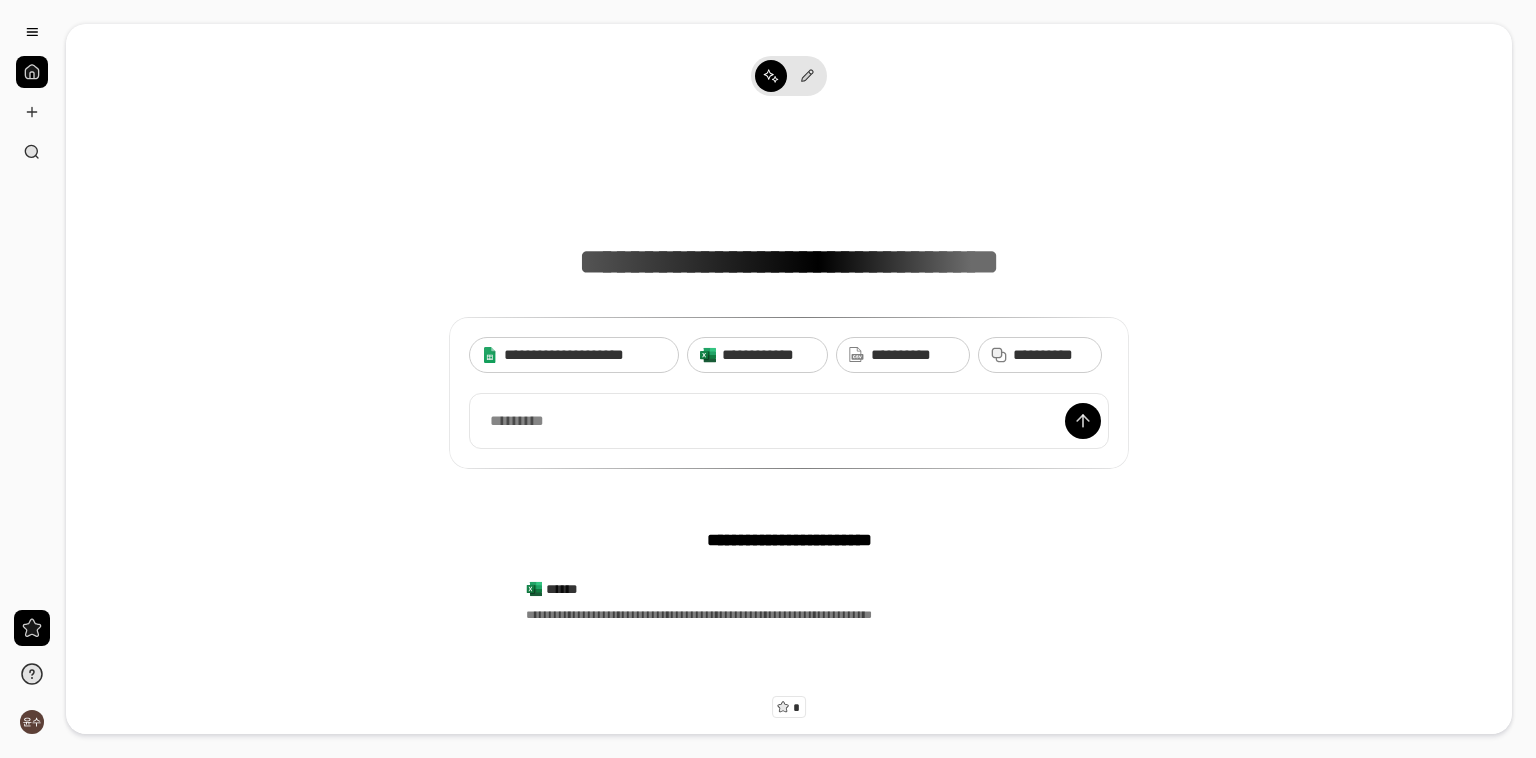 click at bounding box center (32, 72) 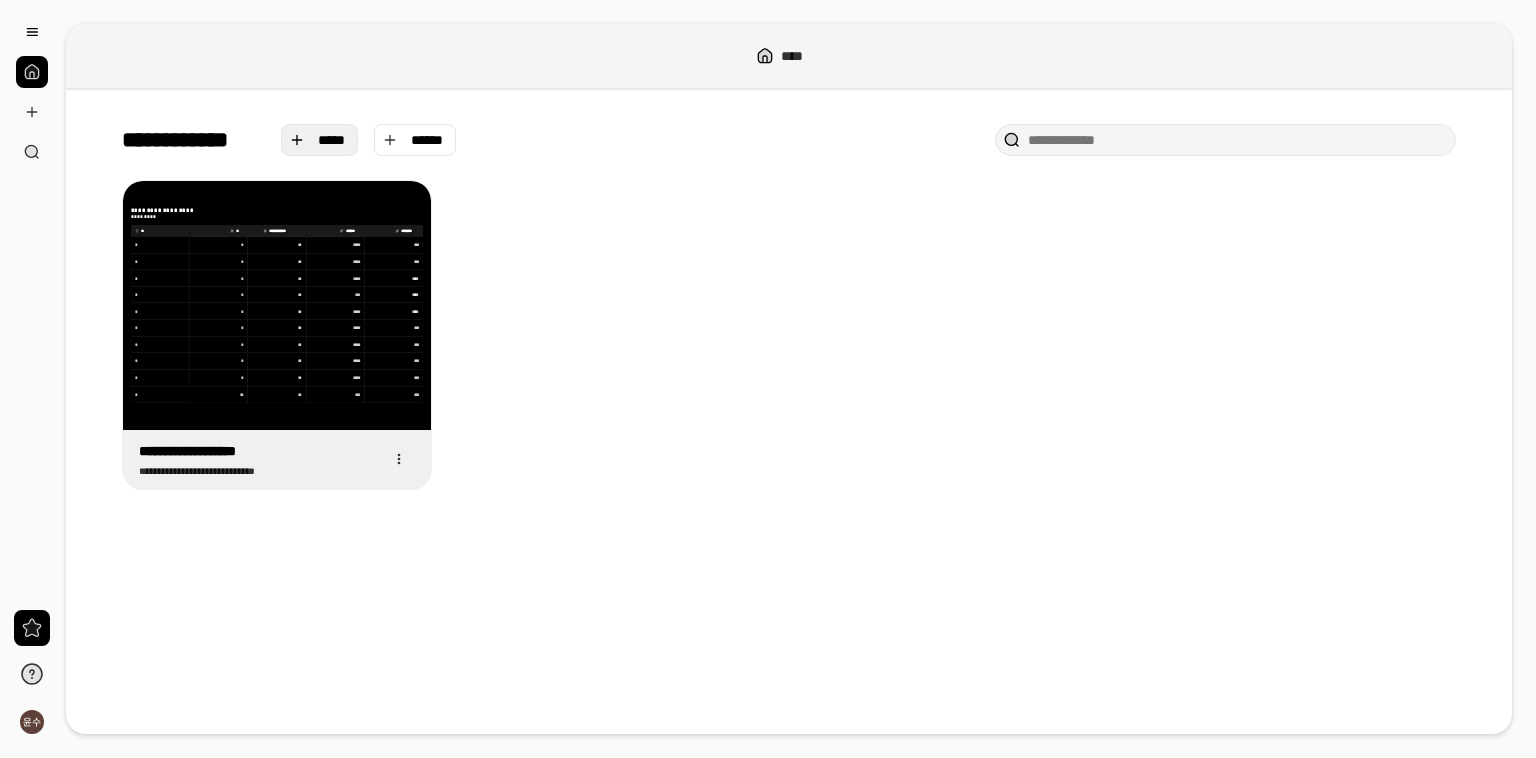 click on "*****" at bounding box center [332, 140] 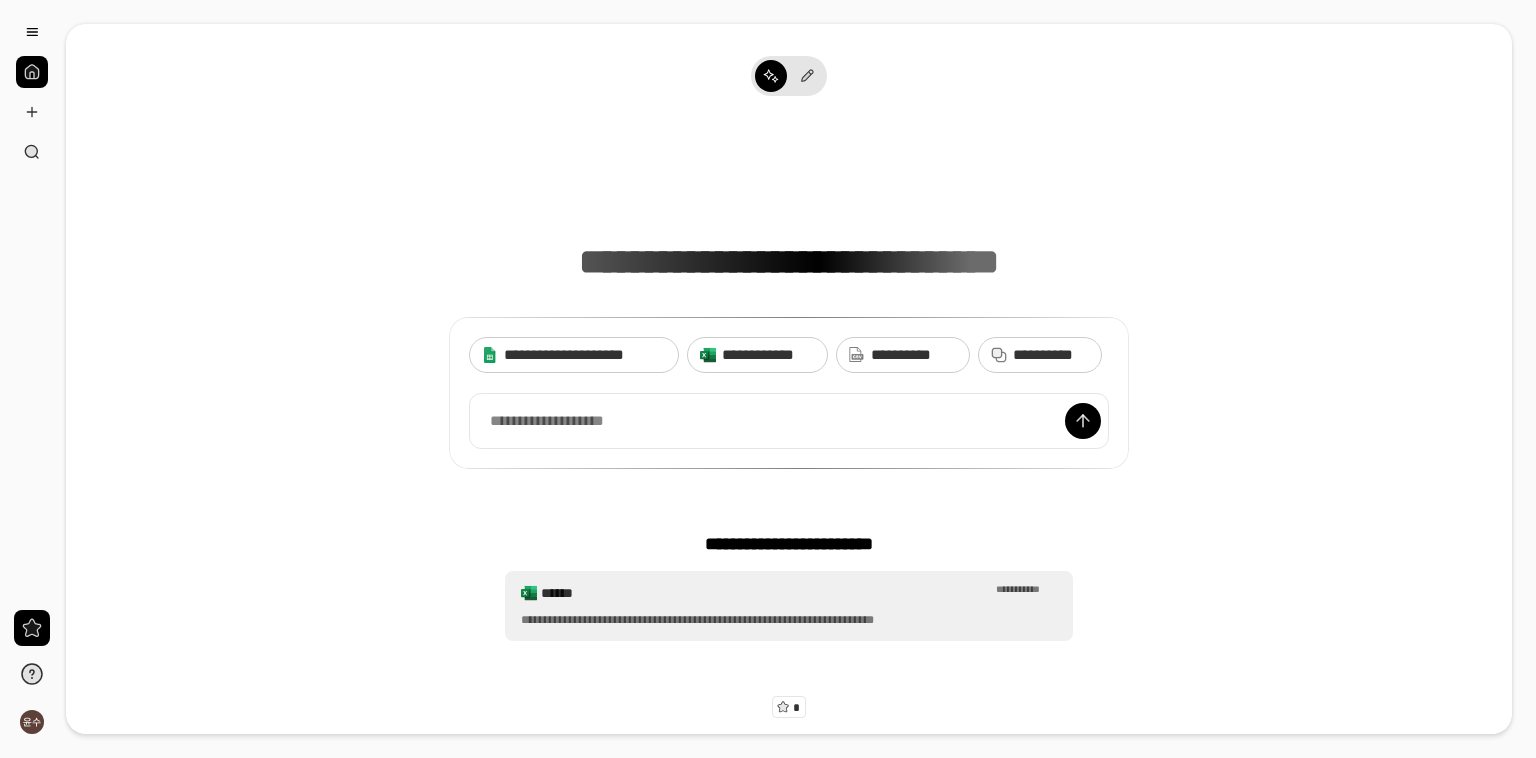 click on "******" at bounding box center (766, 593) 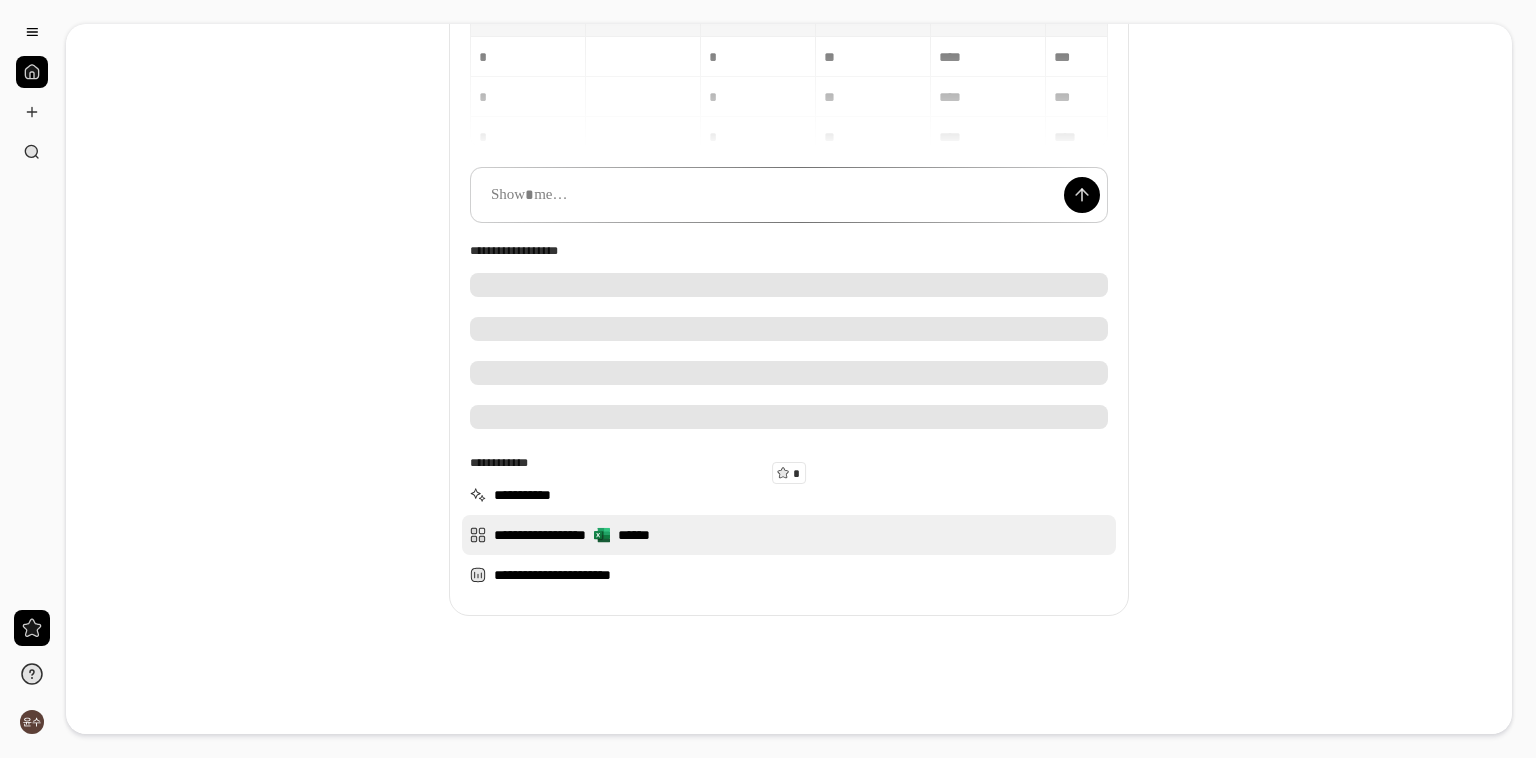 scroll, scrollTop: 0, scrollLeft: 0, axis: both 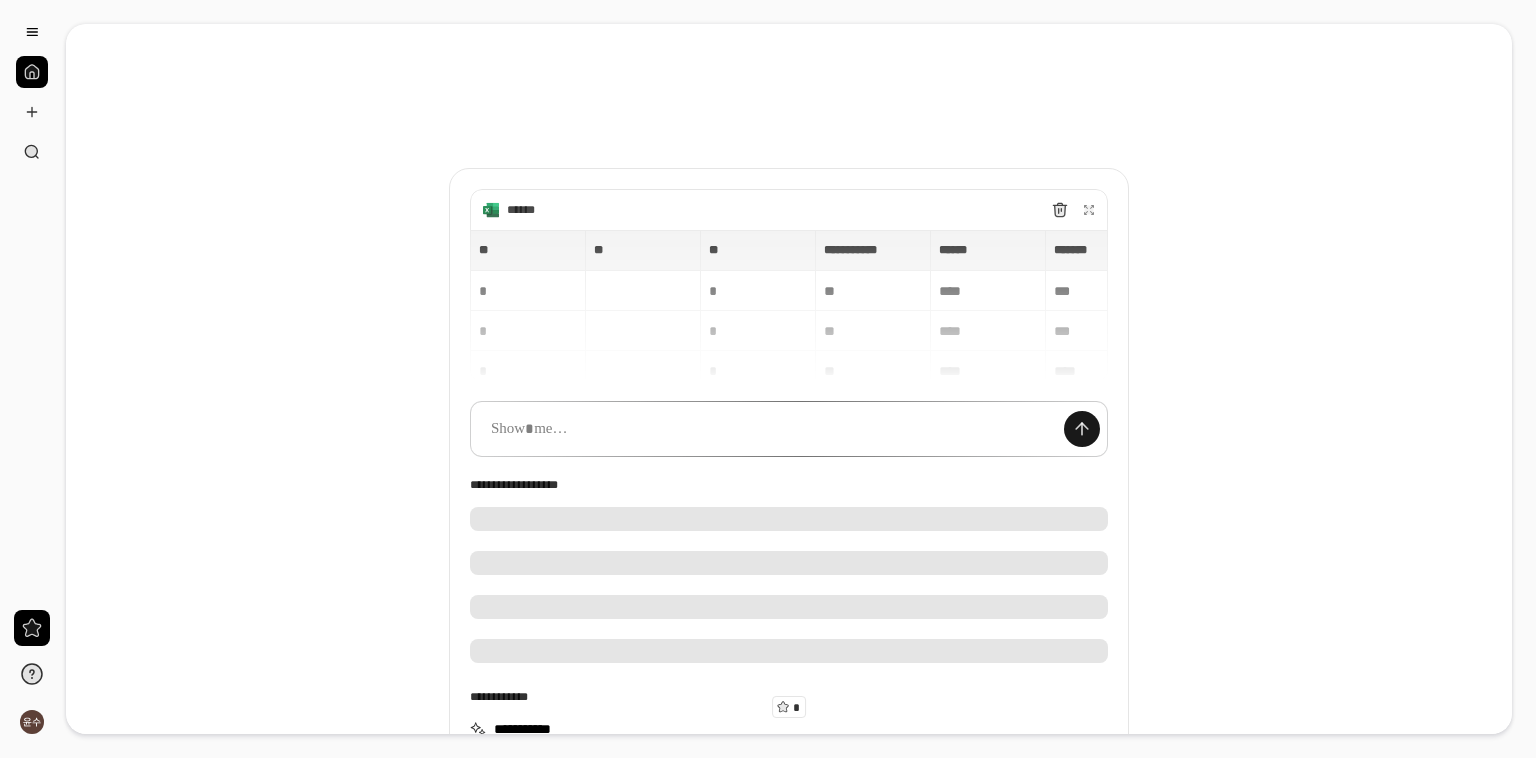 click at bounding box center [1082, 429] 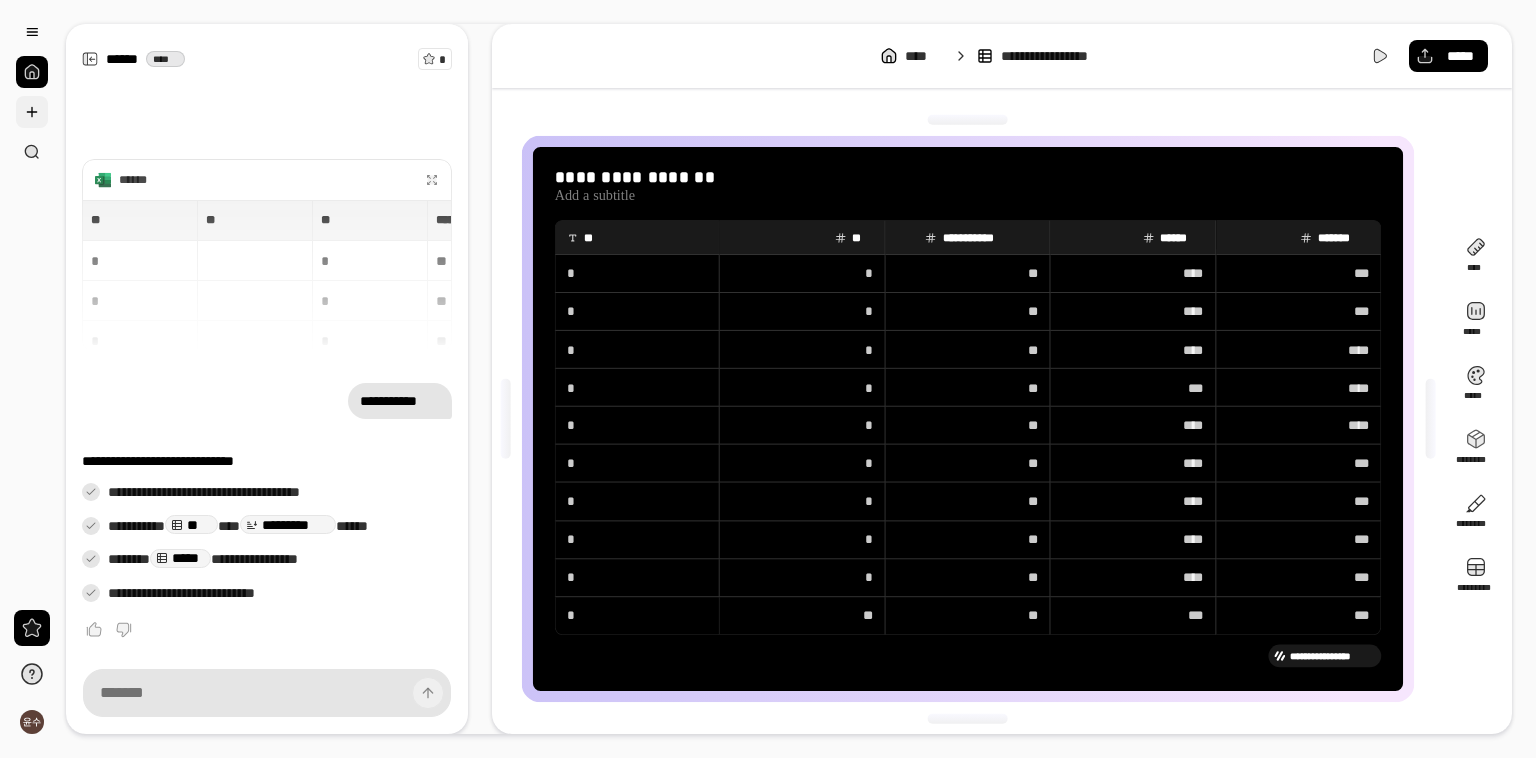click at bounding box center (32, 112) 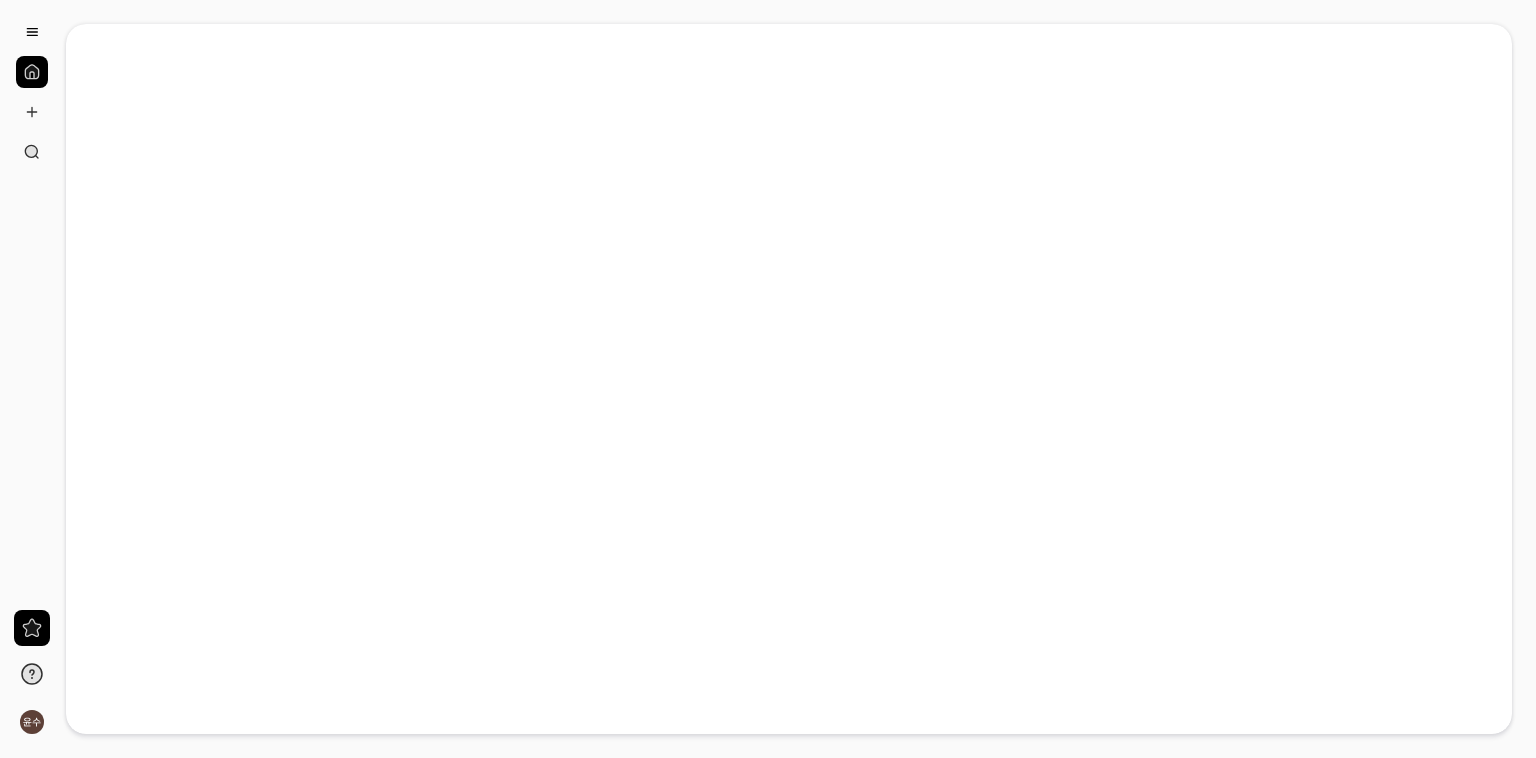 click at bounding box center [32, 72] 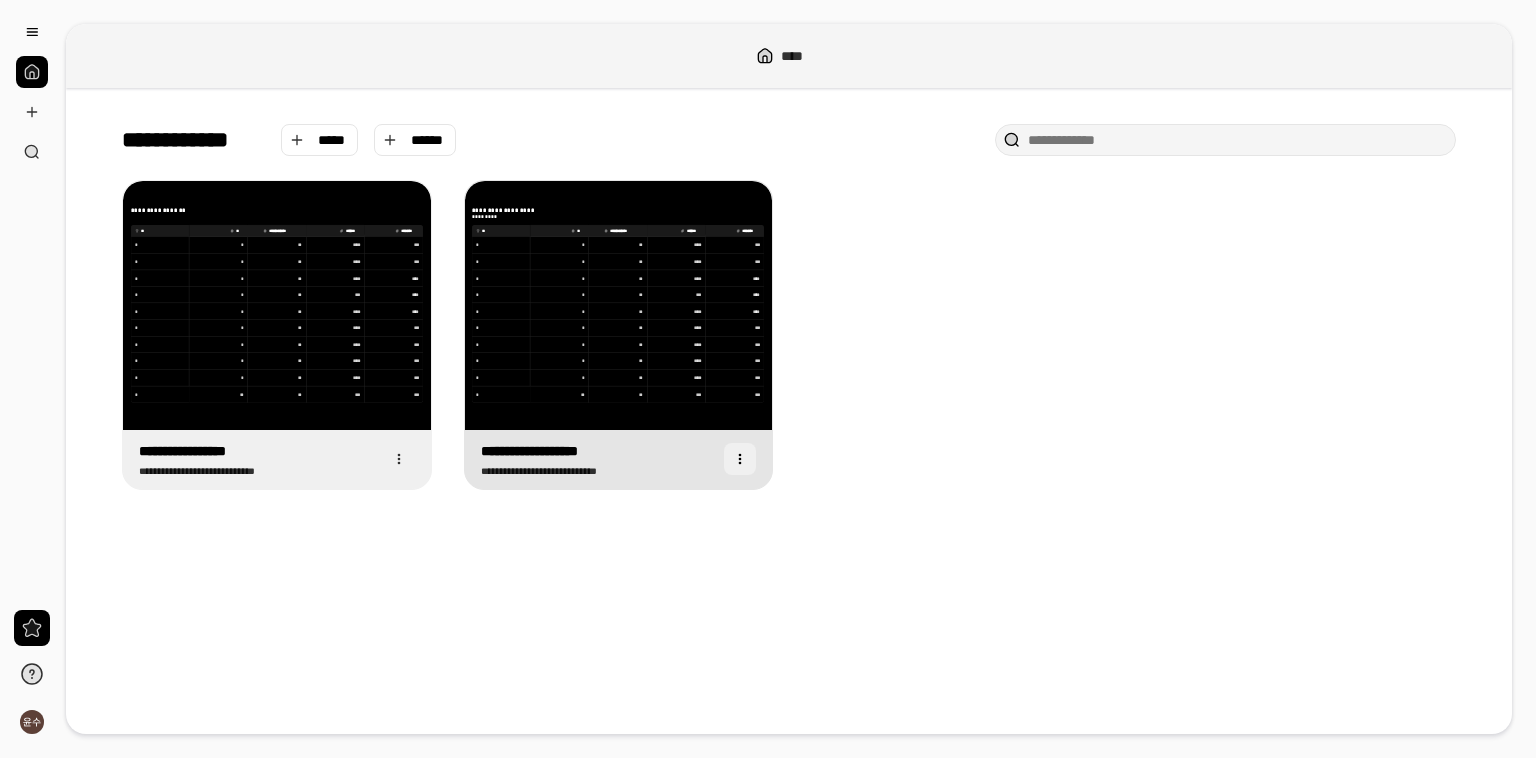 click at bounding box center [740, 459] 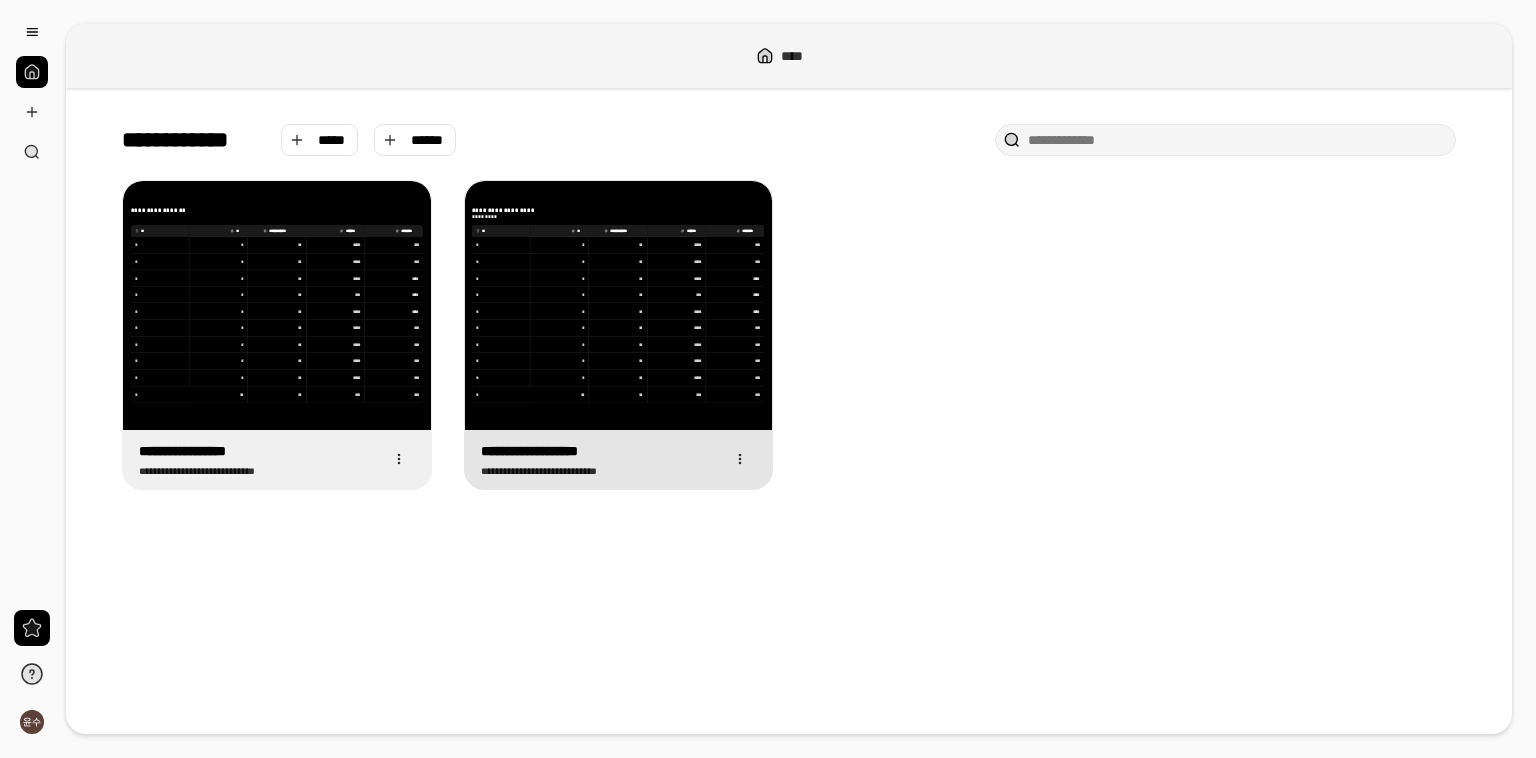 click on "****" at bounding box center (676, 345) 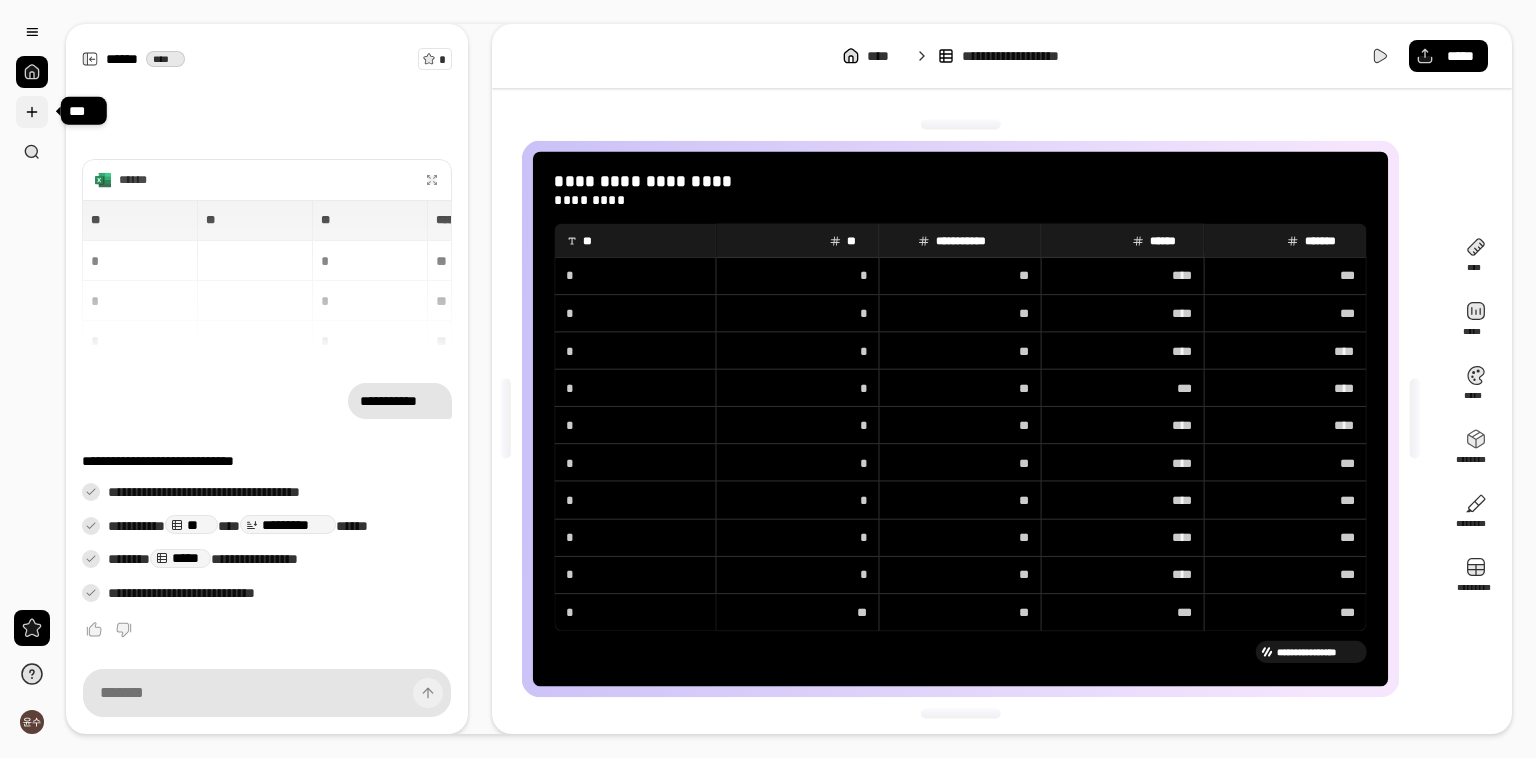 click at bounding box center (32, 112) 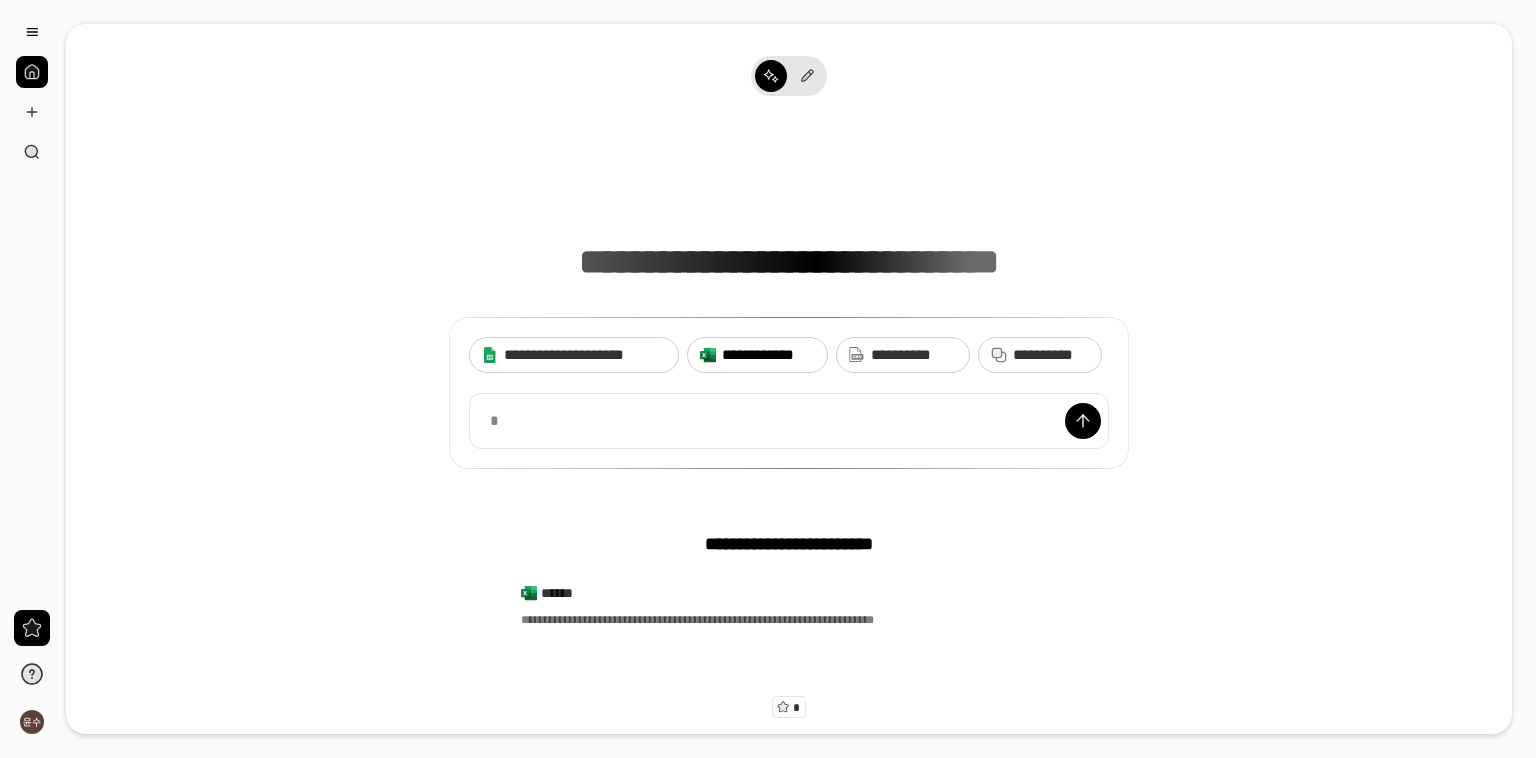 click on "**********" at bounding box center (768, 355) 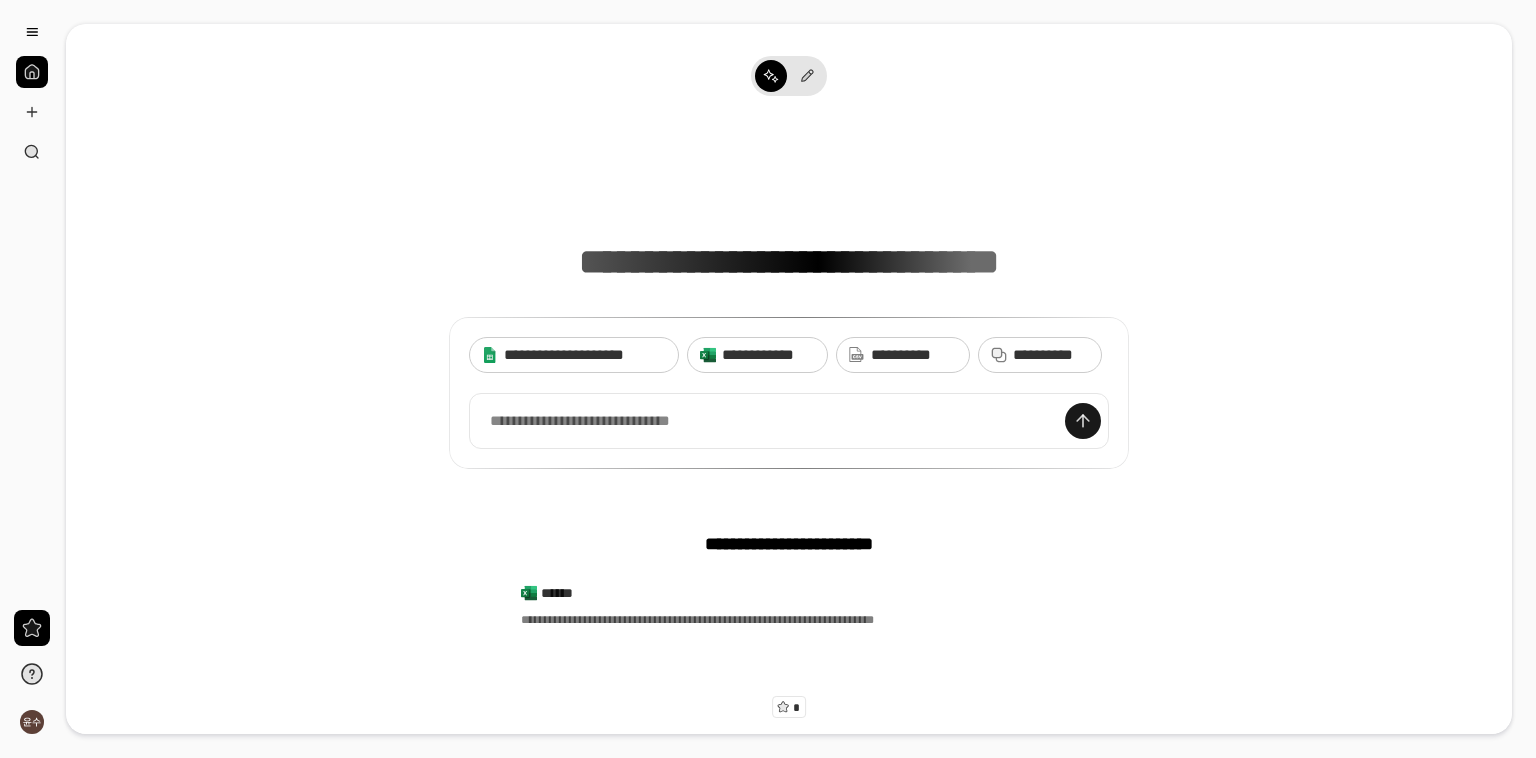 click at bounding box center (1083, 421) 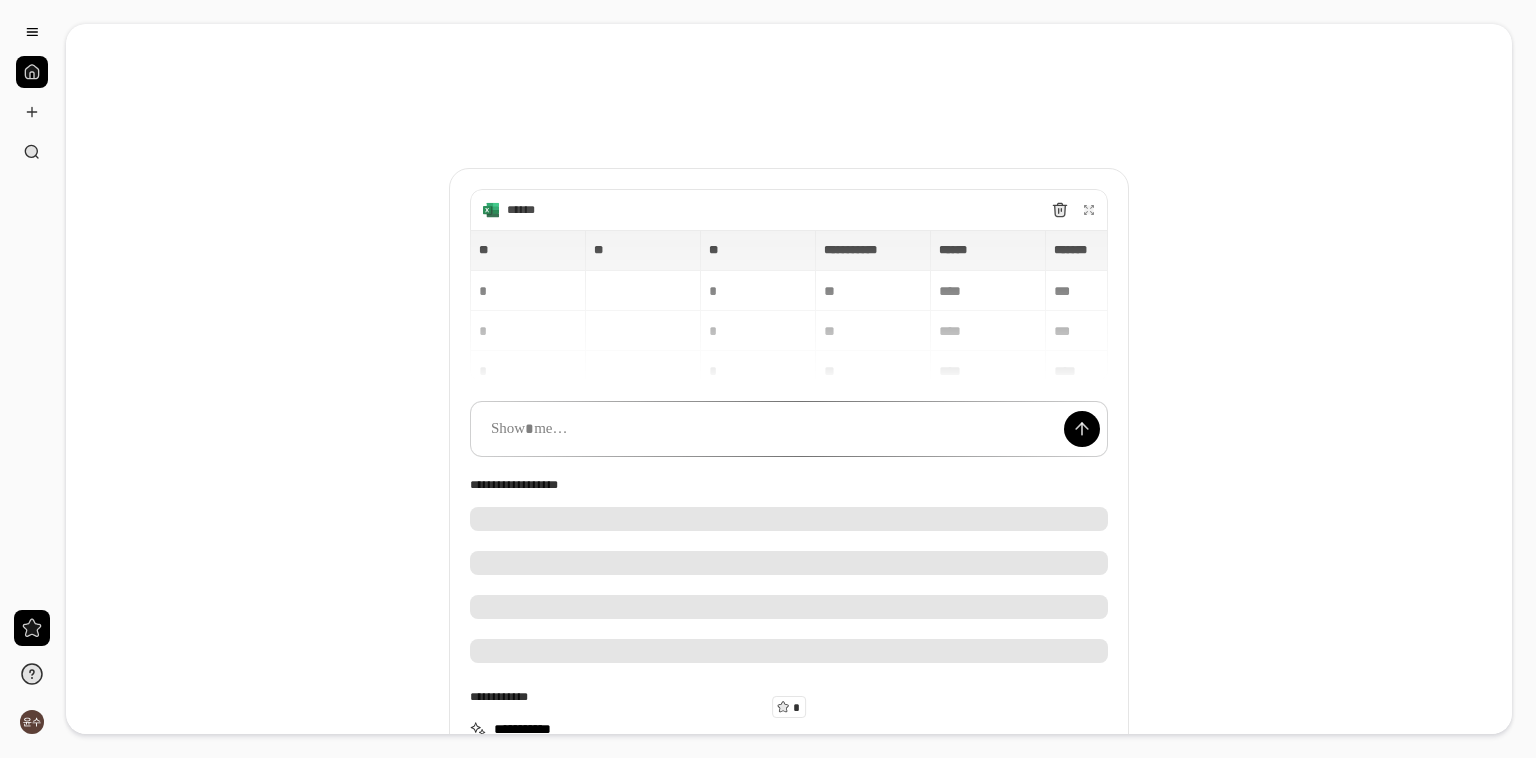 scroll, scrollTop: 190, scrollLeft: 0, axis: vertical 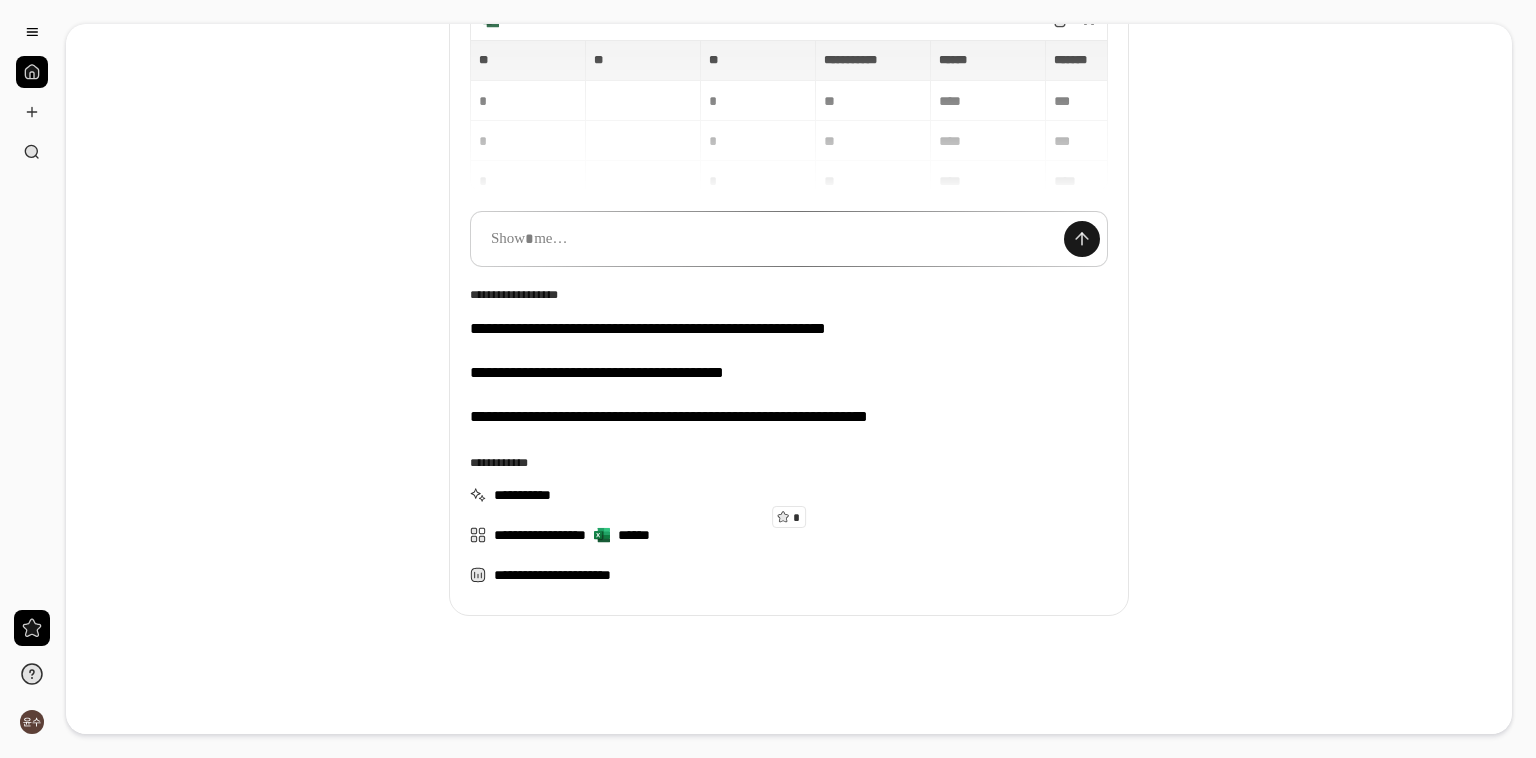 click at bounding box center [1082, 239] 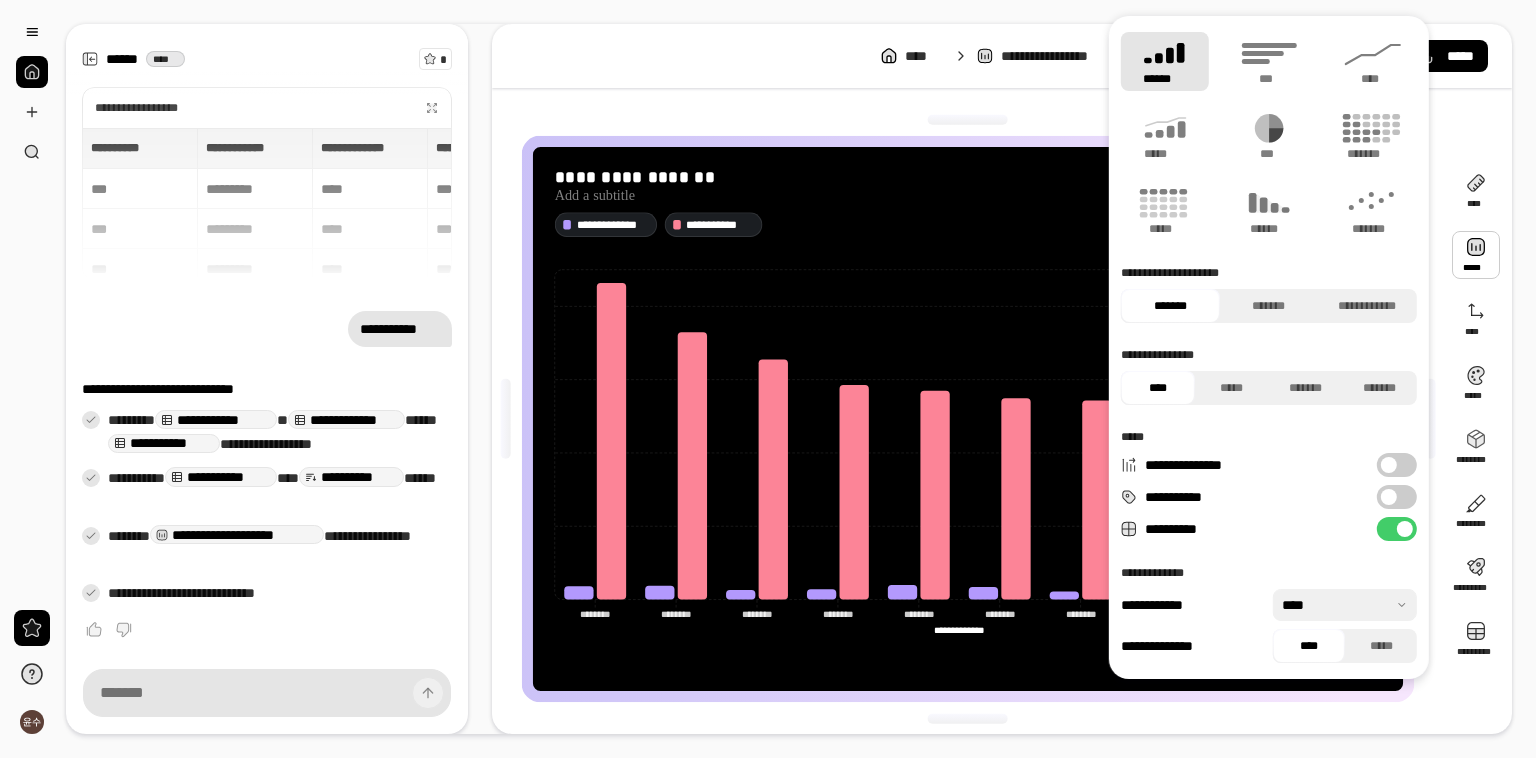 click 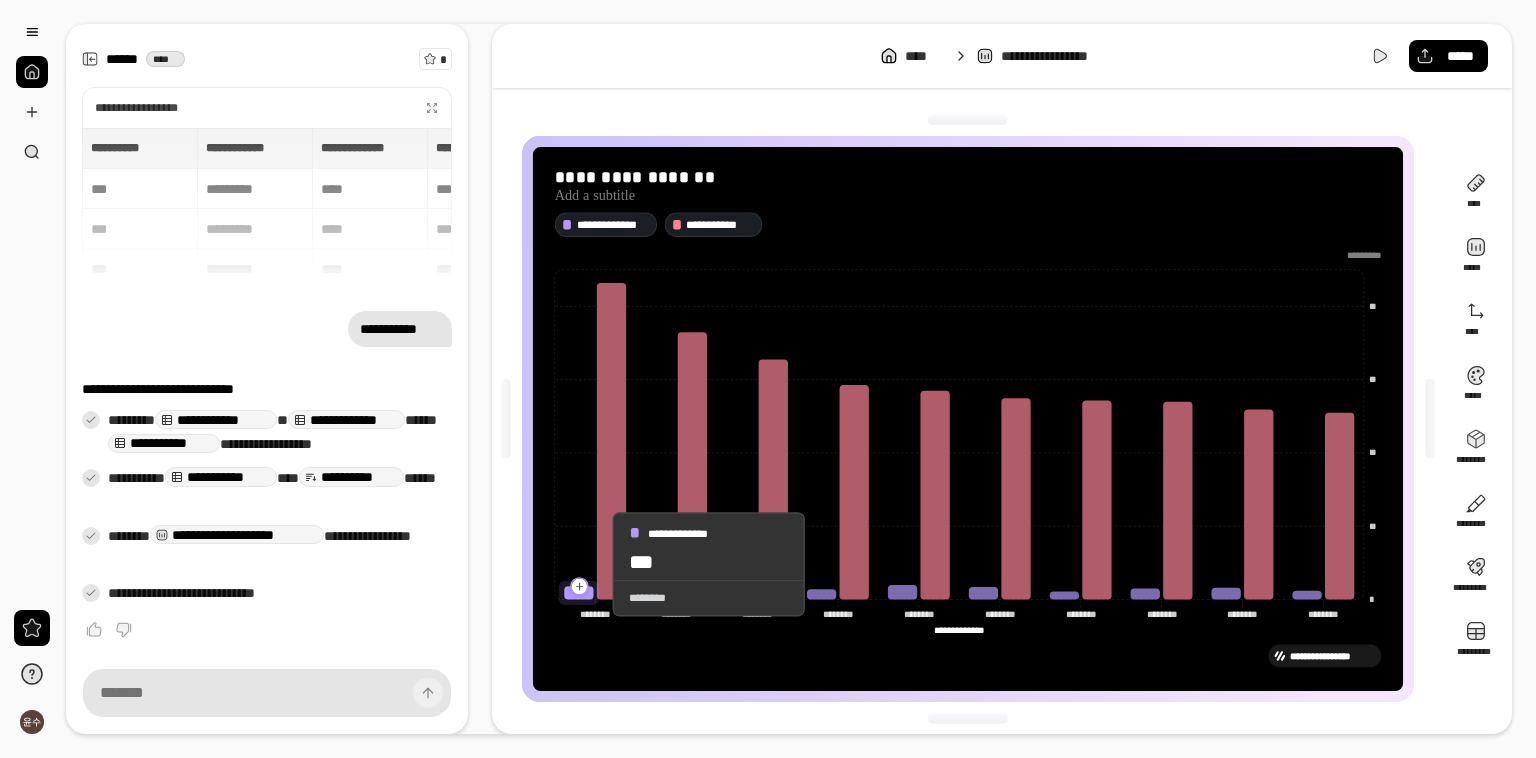 click 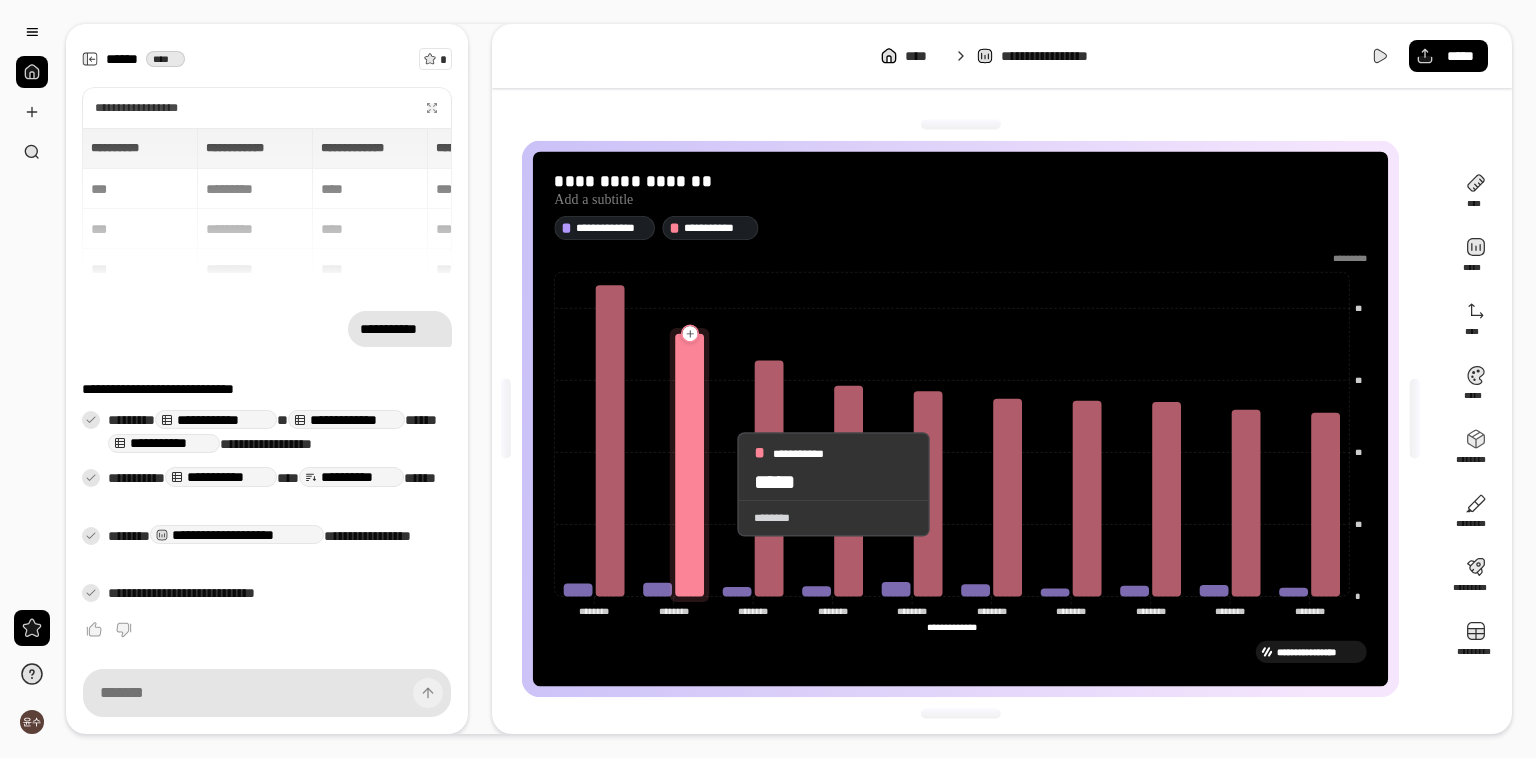 drag, startPoint x: 628, startPoint y: 407, endPoint x: 1172, endPoint y: 482, distance: 549.1457 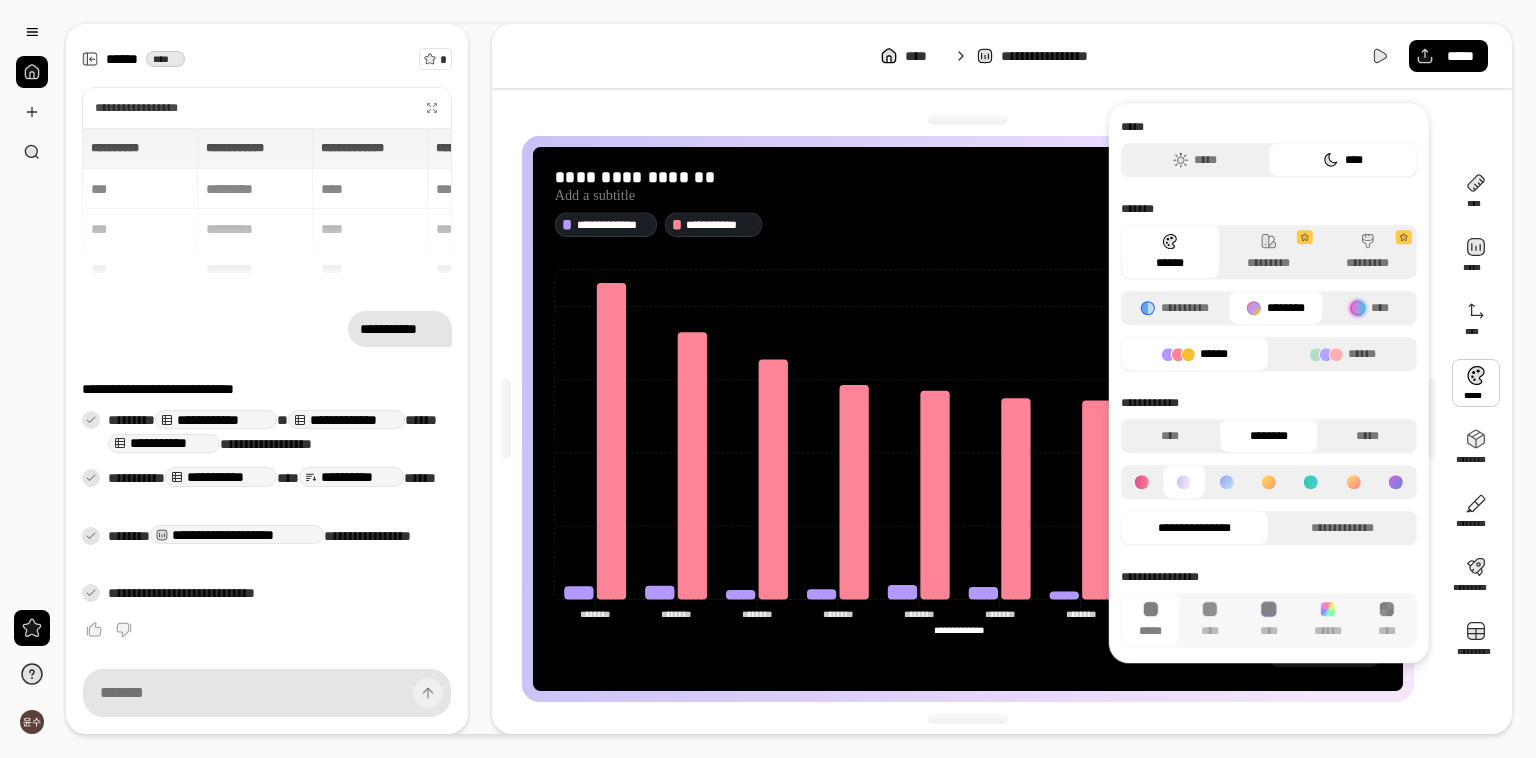 click at bounding box center (1476, 383) 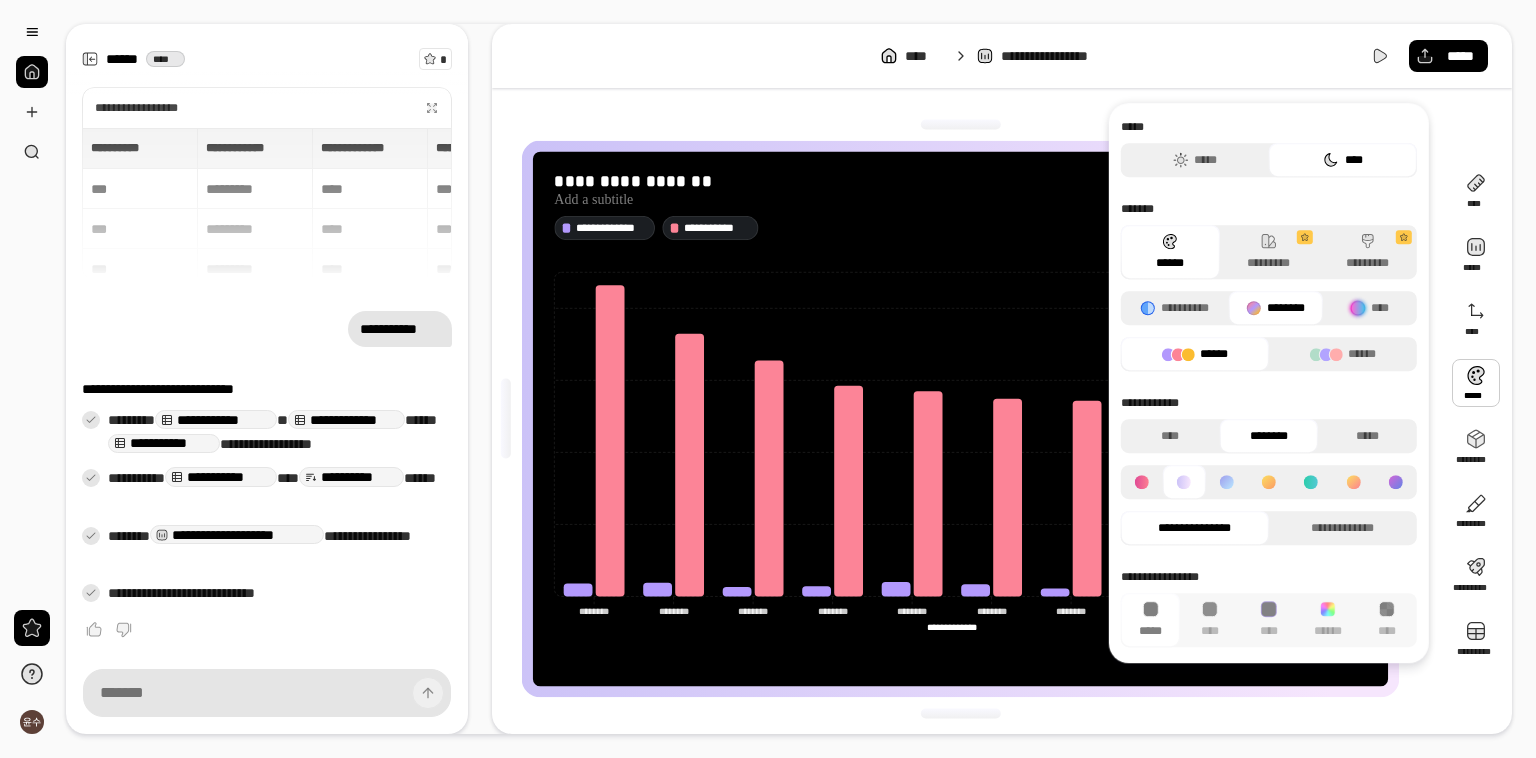 click on "********" at bounding box center [1275, 308] 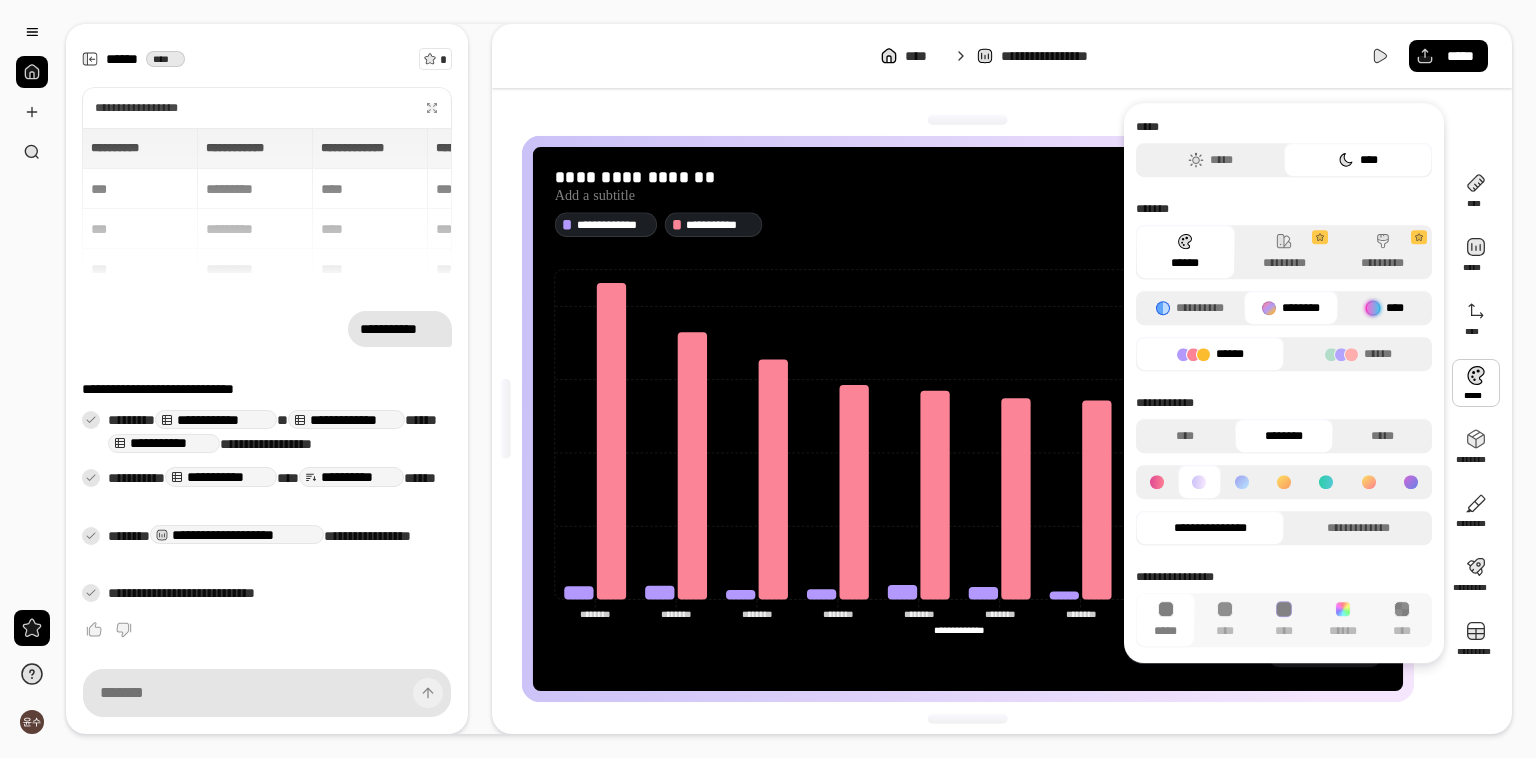 click at bounding box center [1373, 308] 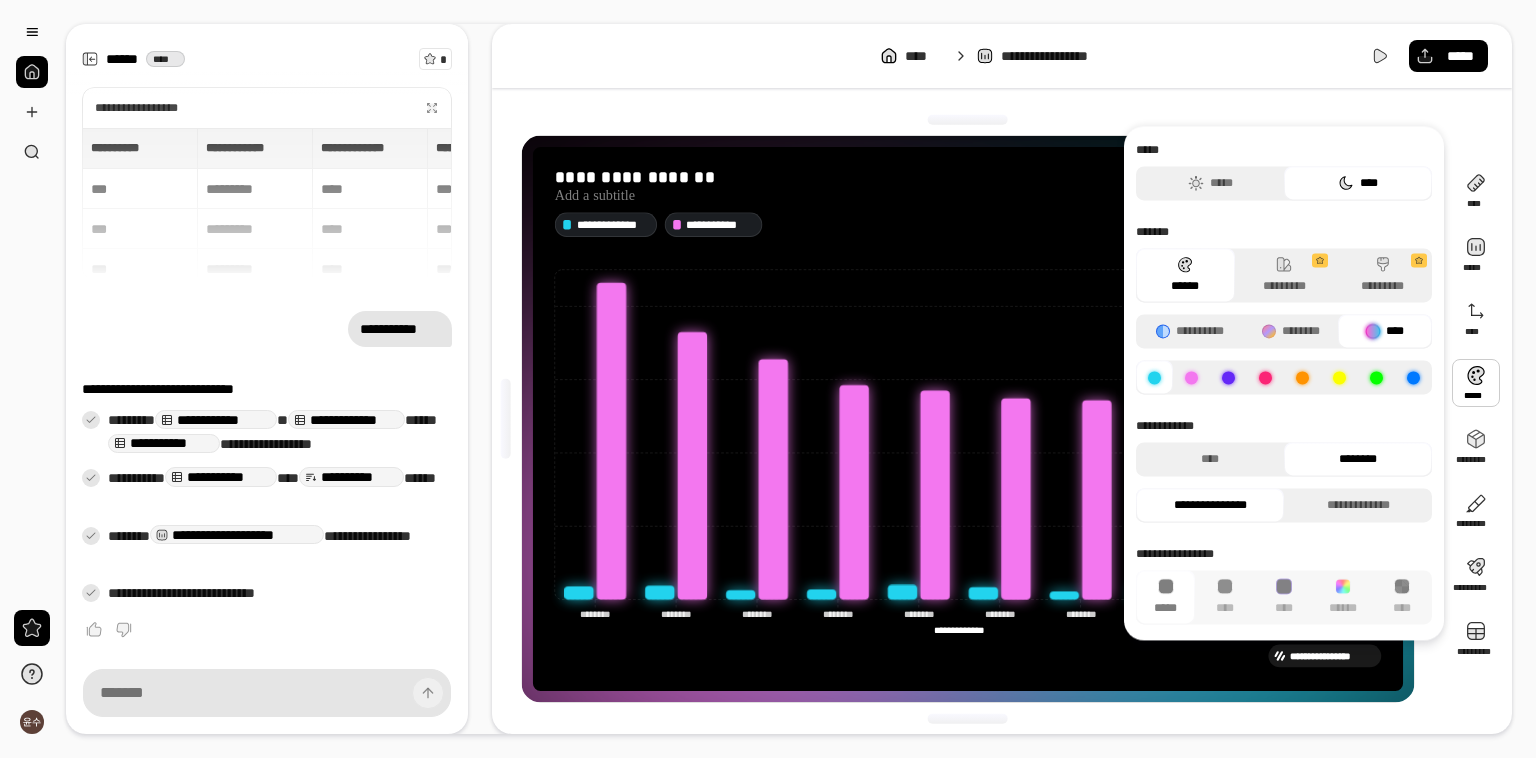 click at bounding box center (1413, 377) 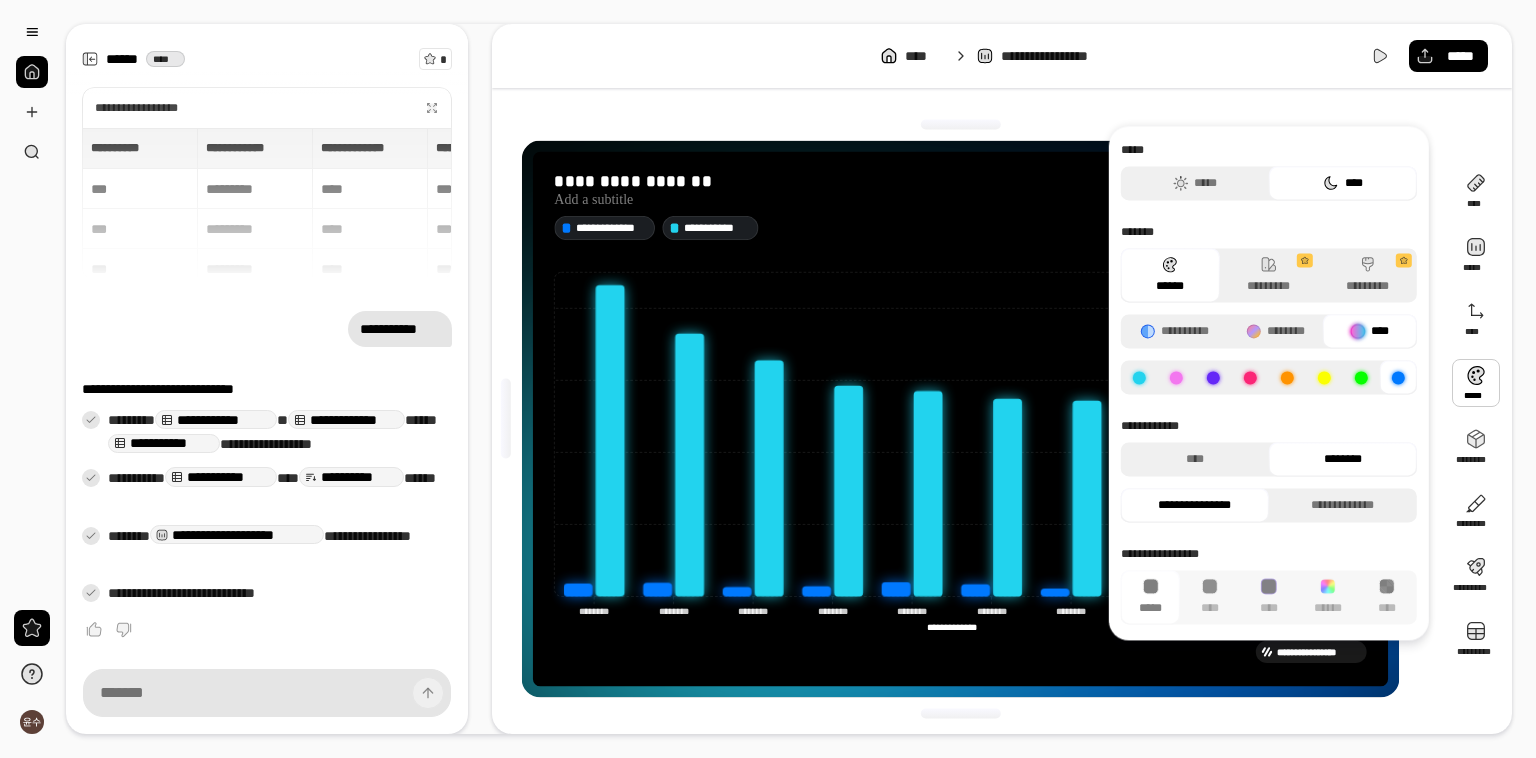 click at bounding box center [960, 125] 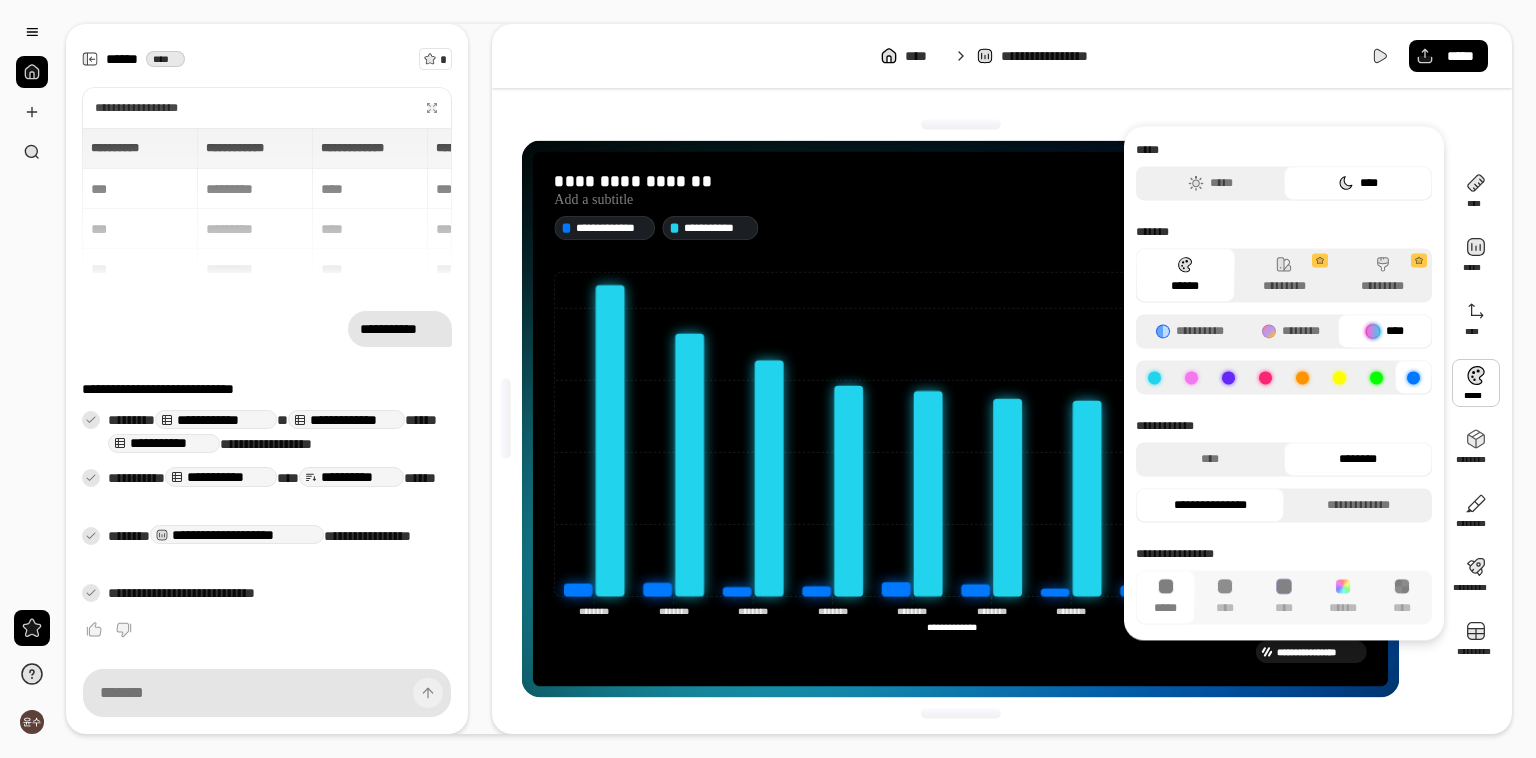 type 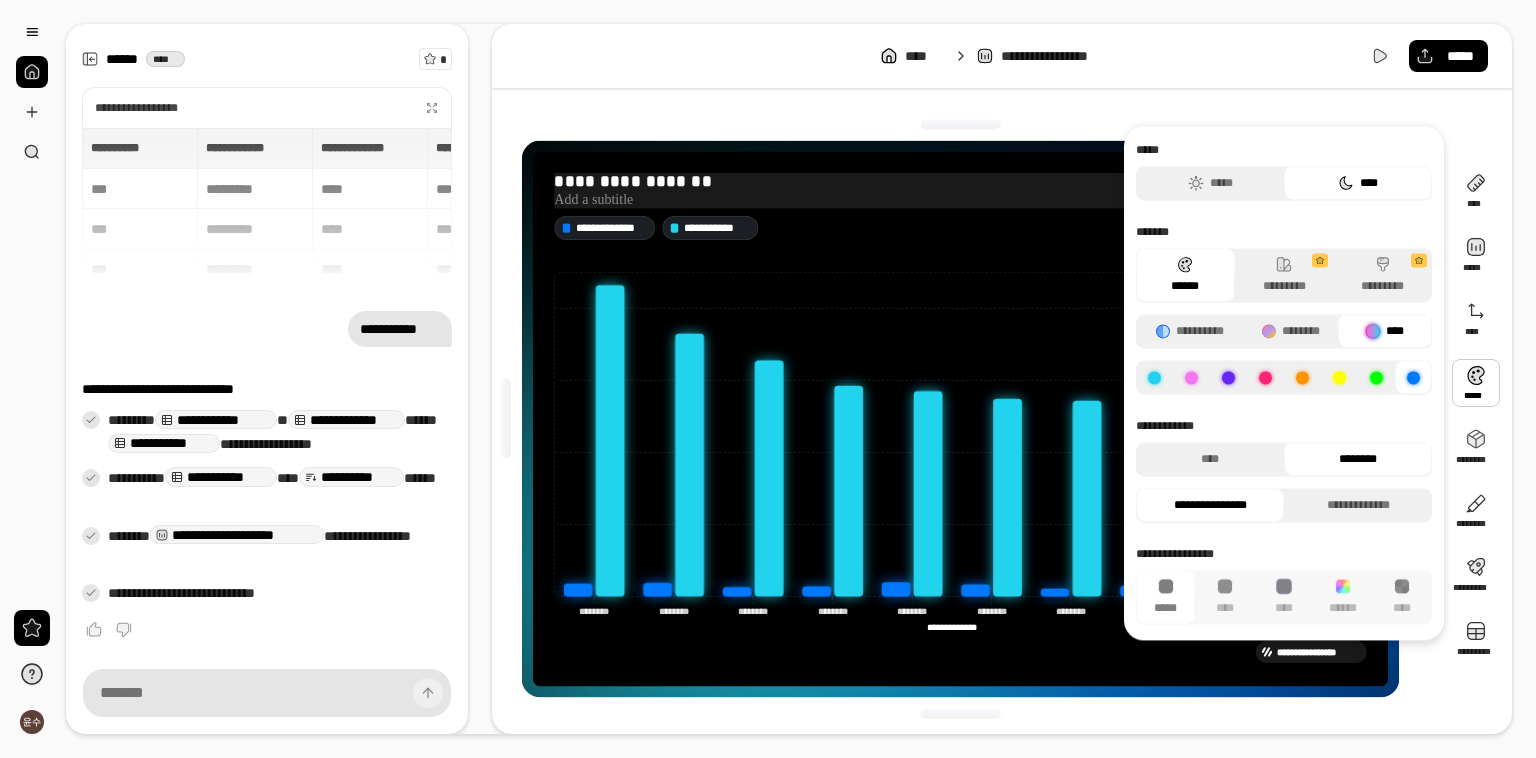 click at bounding box center [960, 200] 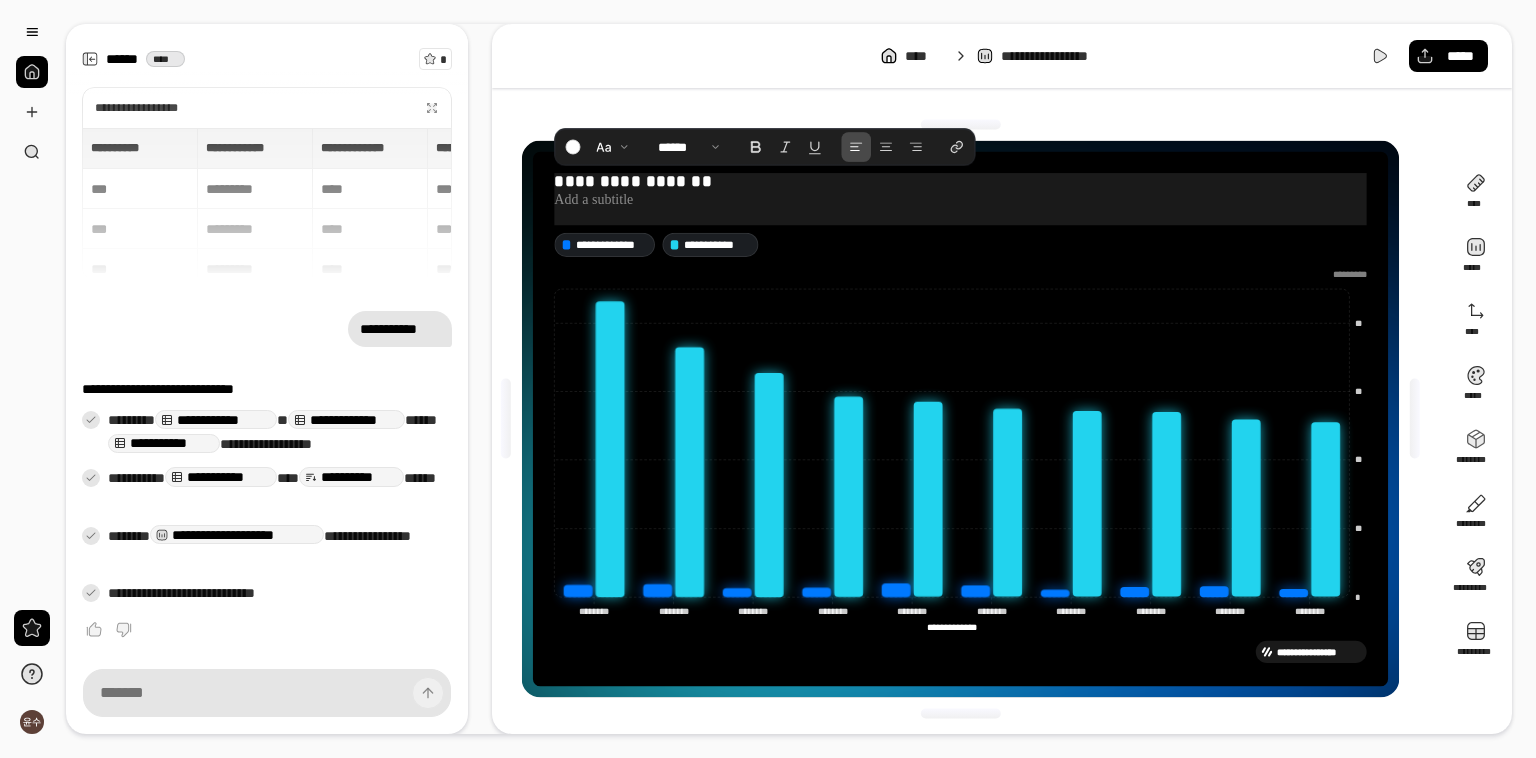 click on "**********" at bounding box center [960, 199] 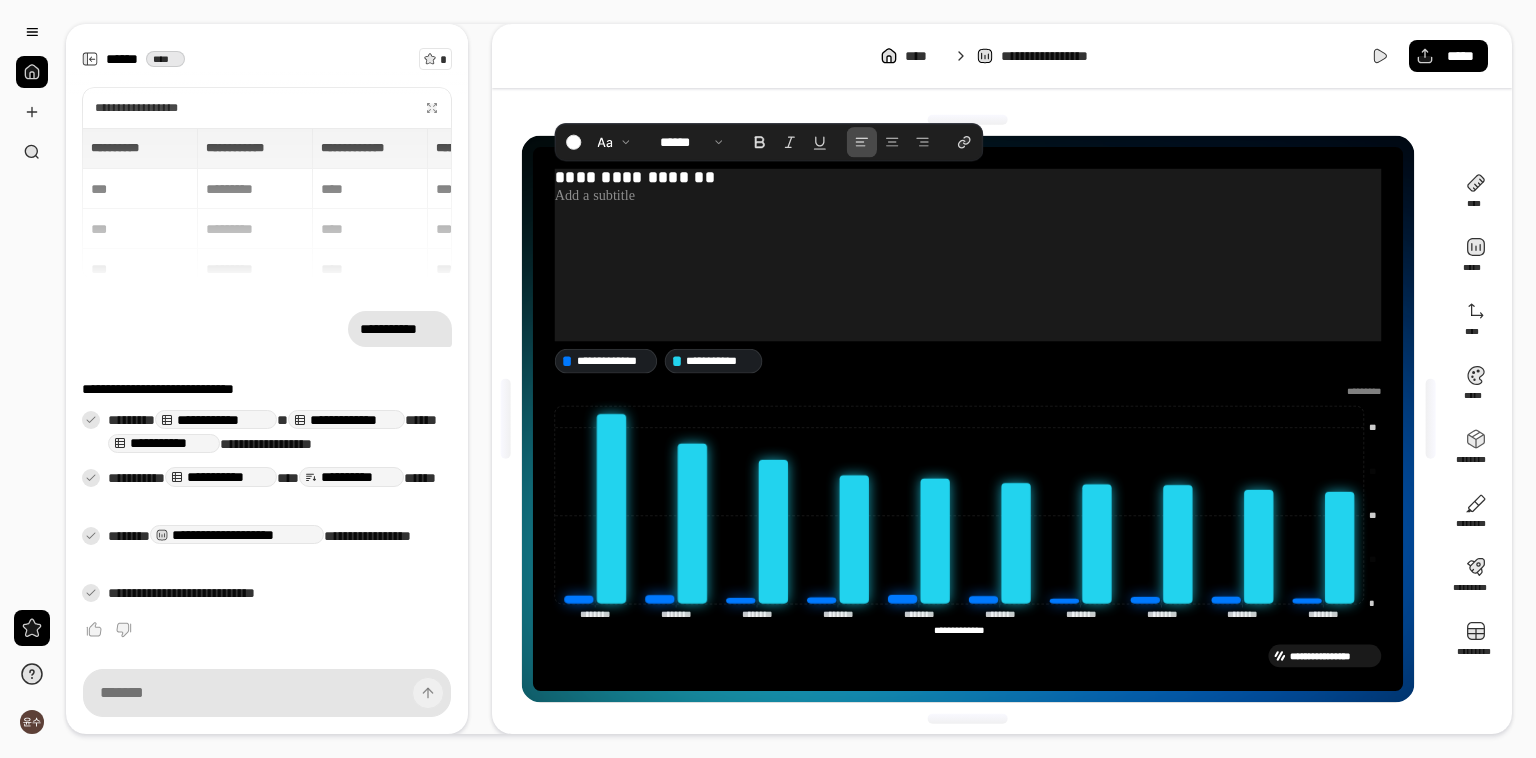 click on "**********" at bounding box center (968, 255) 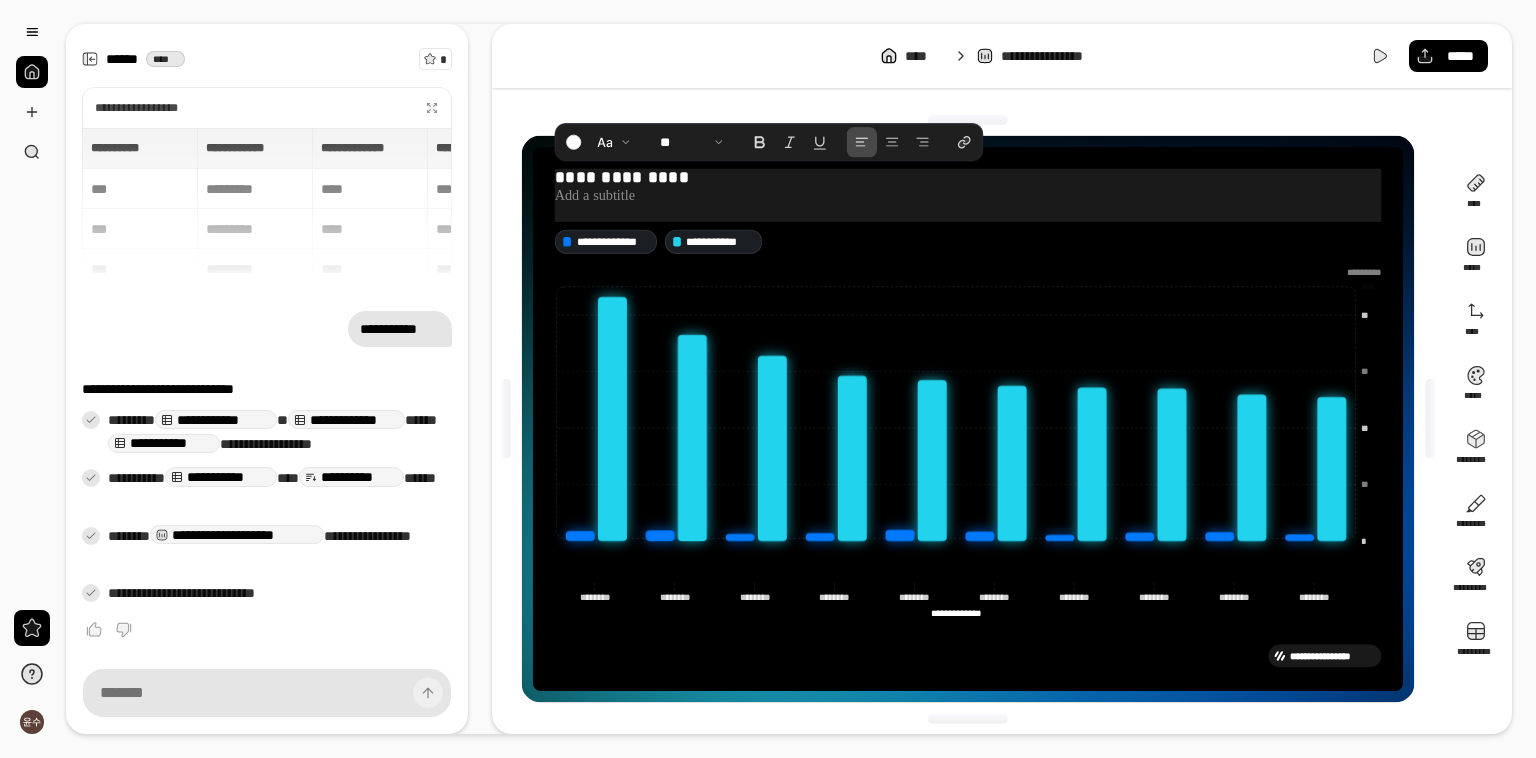 type 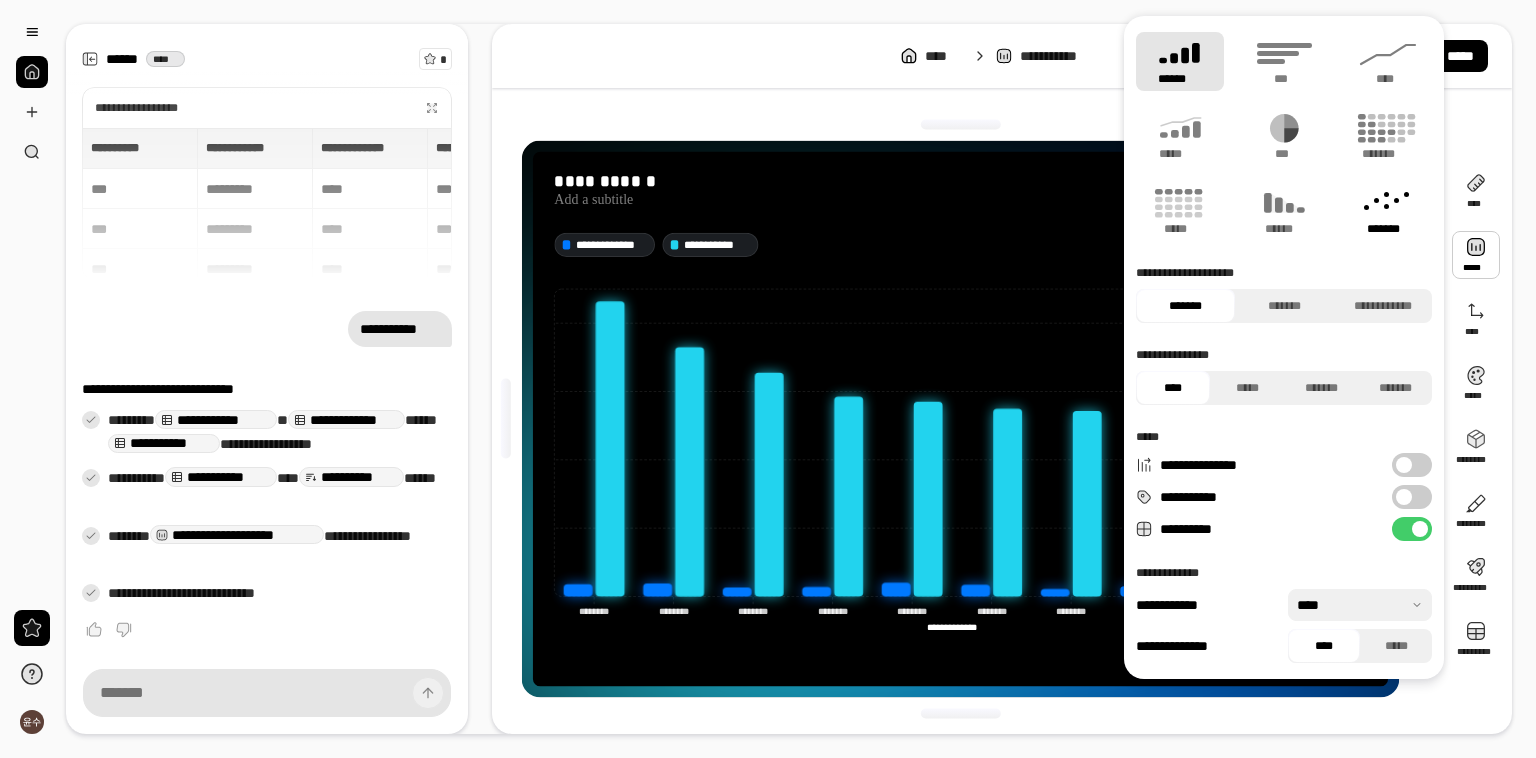 click 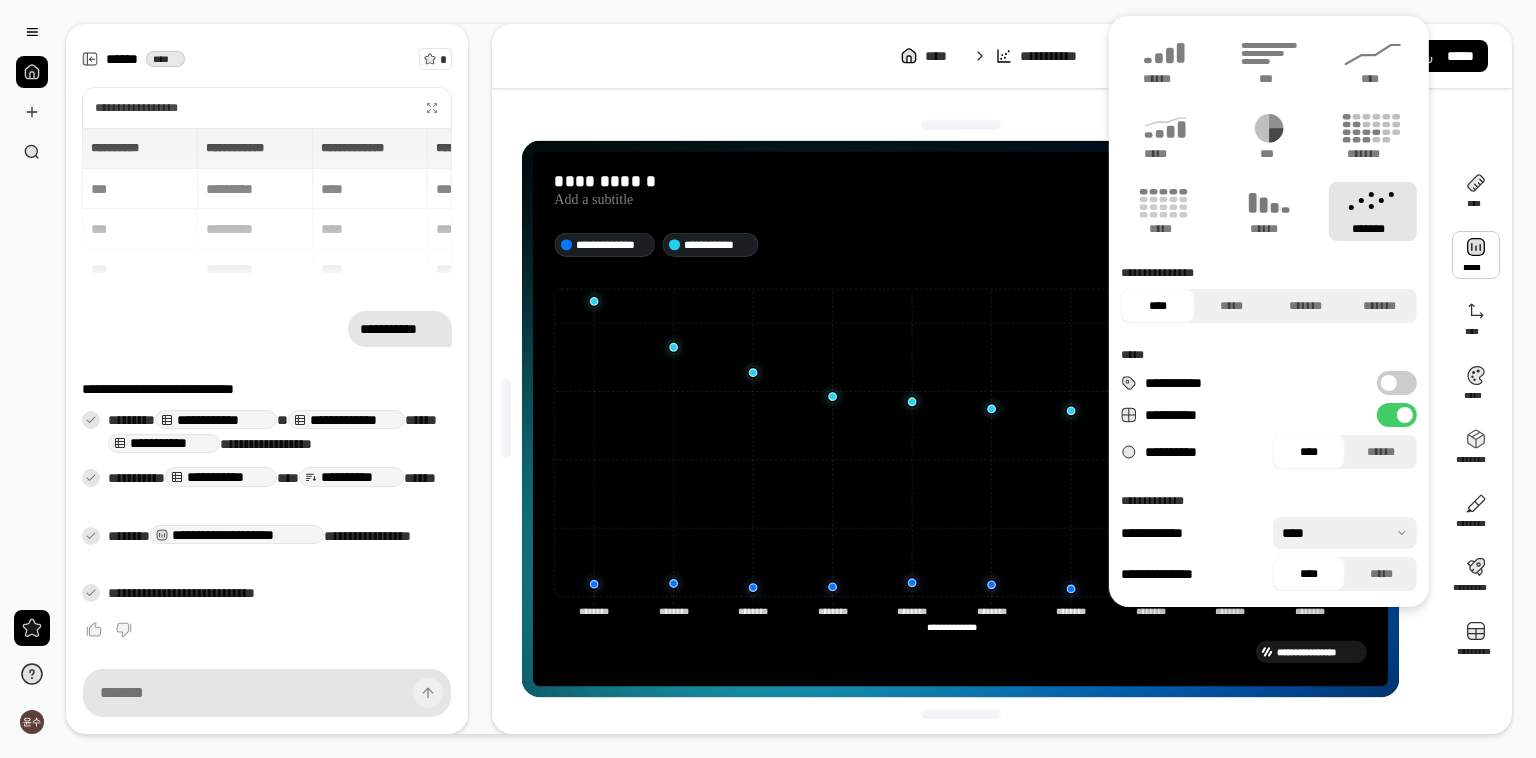 click on "**********" at bounding box center [1002, 56] 